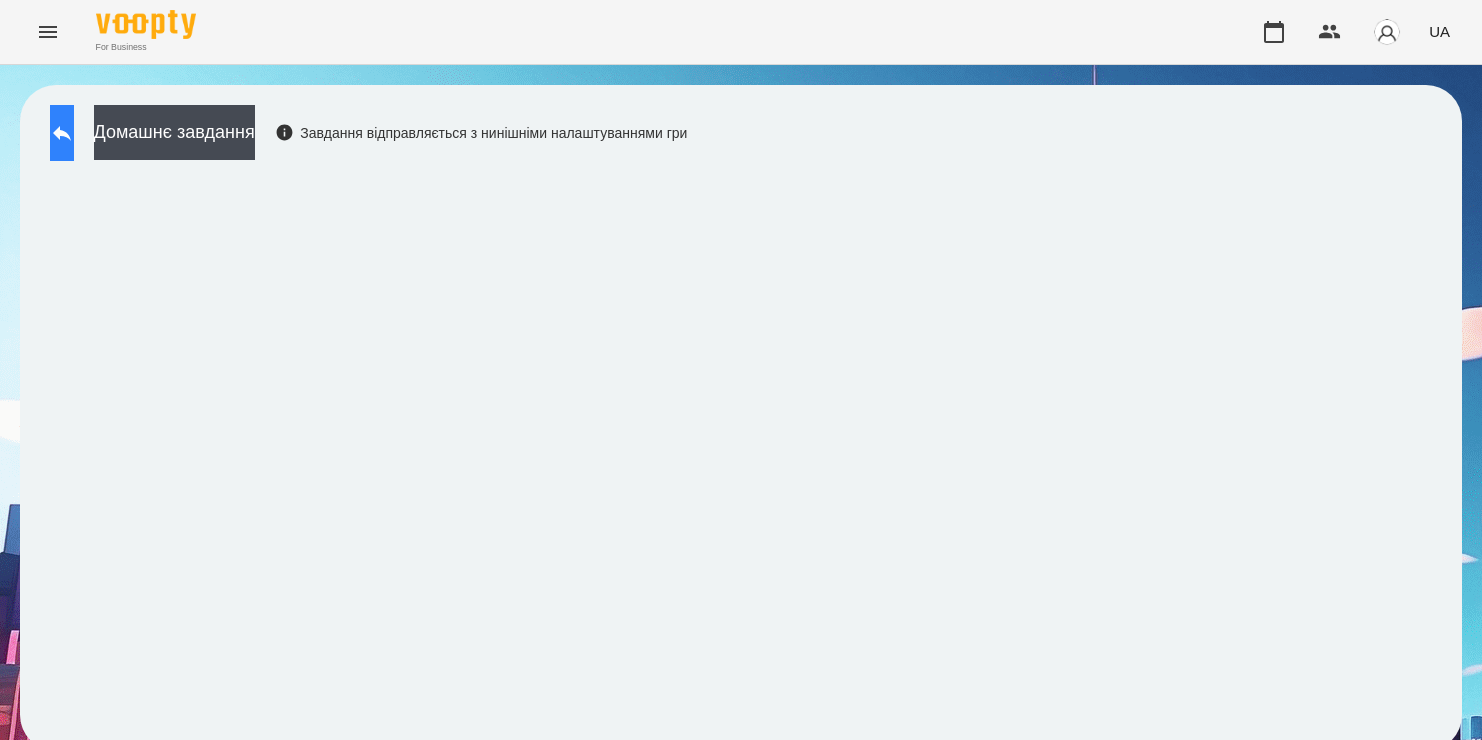 scroll, scrollTop: 0, scrollLeft: 0, axis: both 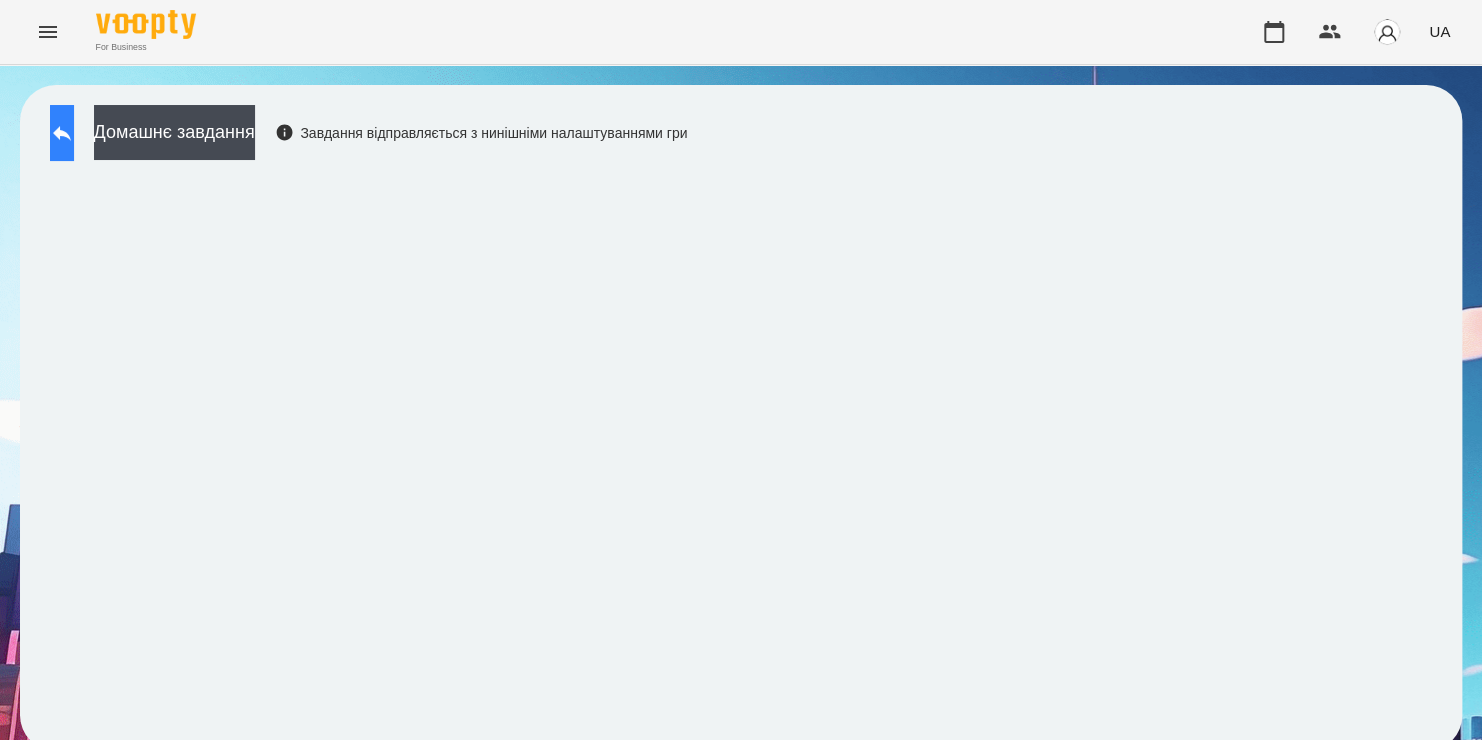 click 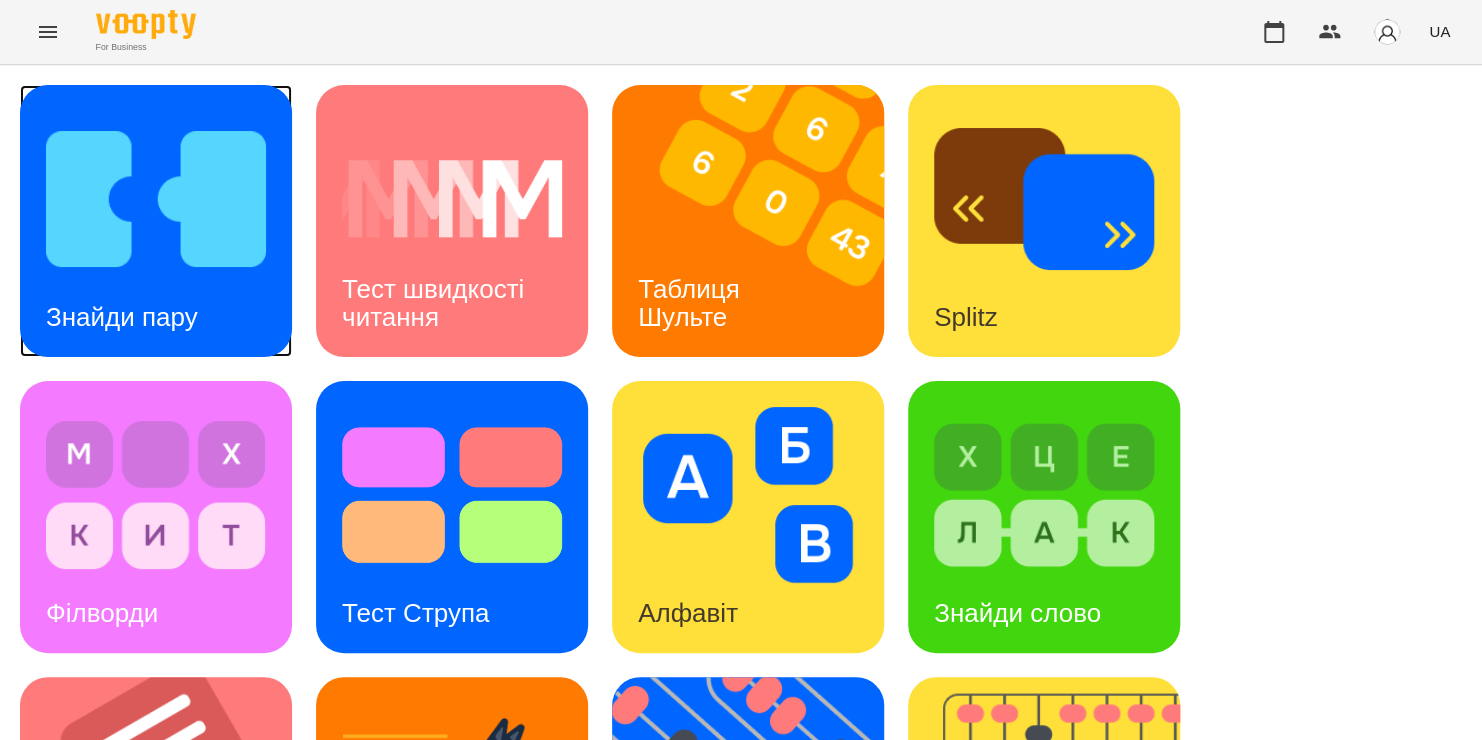 click at bounding box center (156, 199) 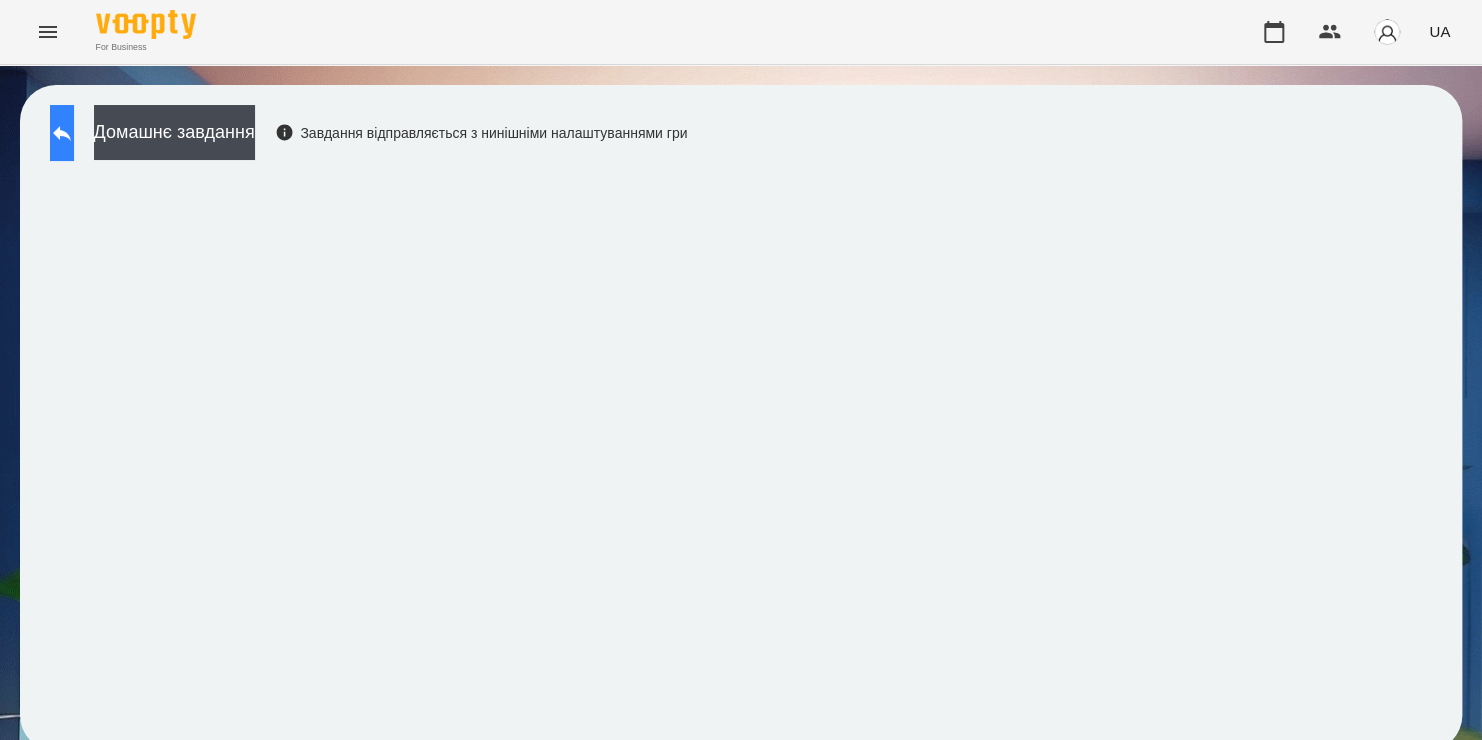click 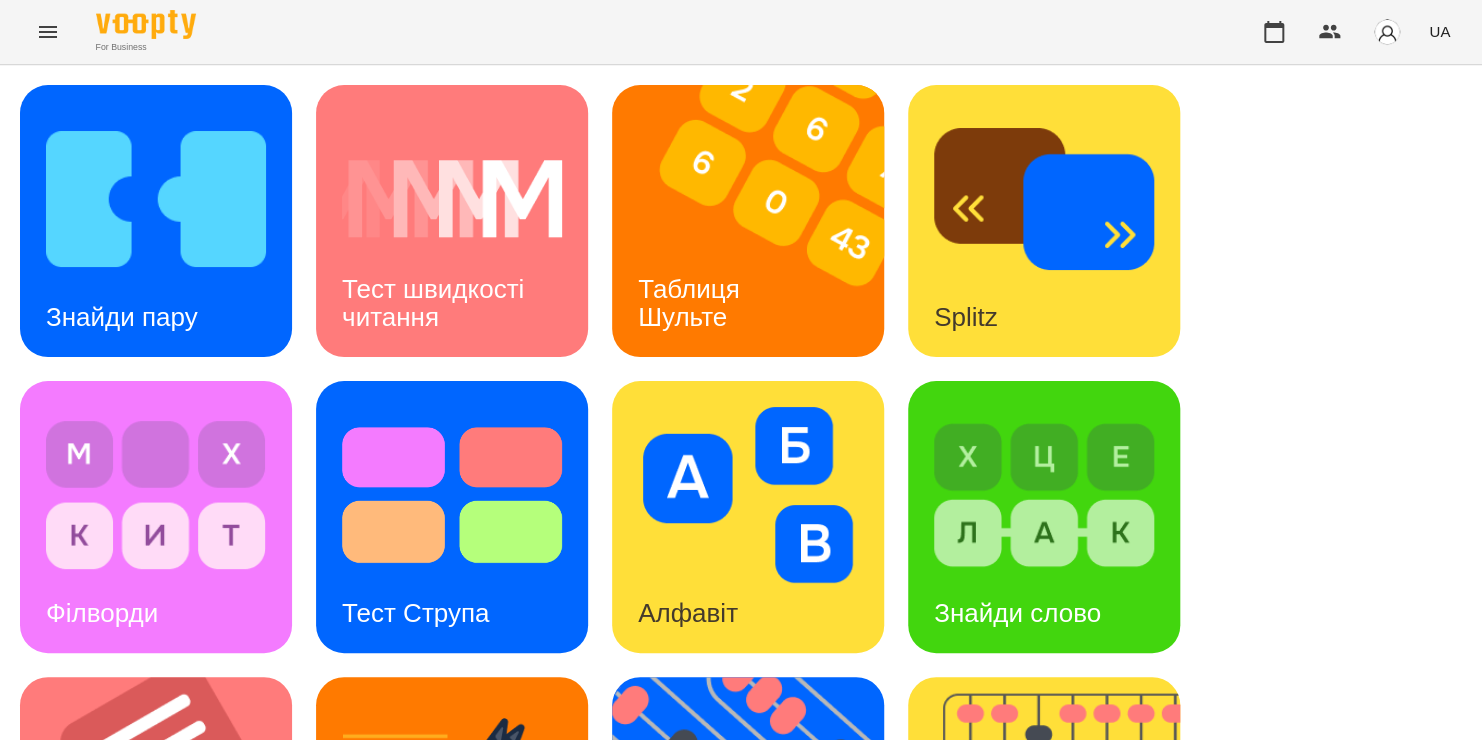 scroll, scrollTop: 748, scrollLeft: 0, axis: vertical 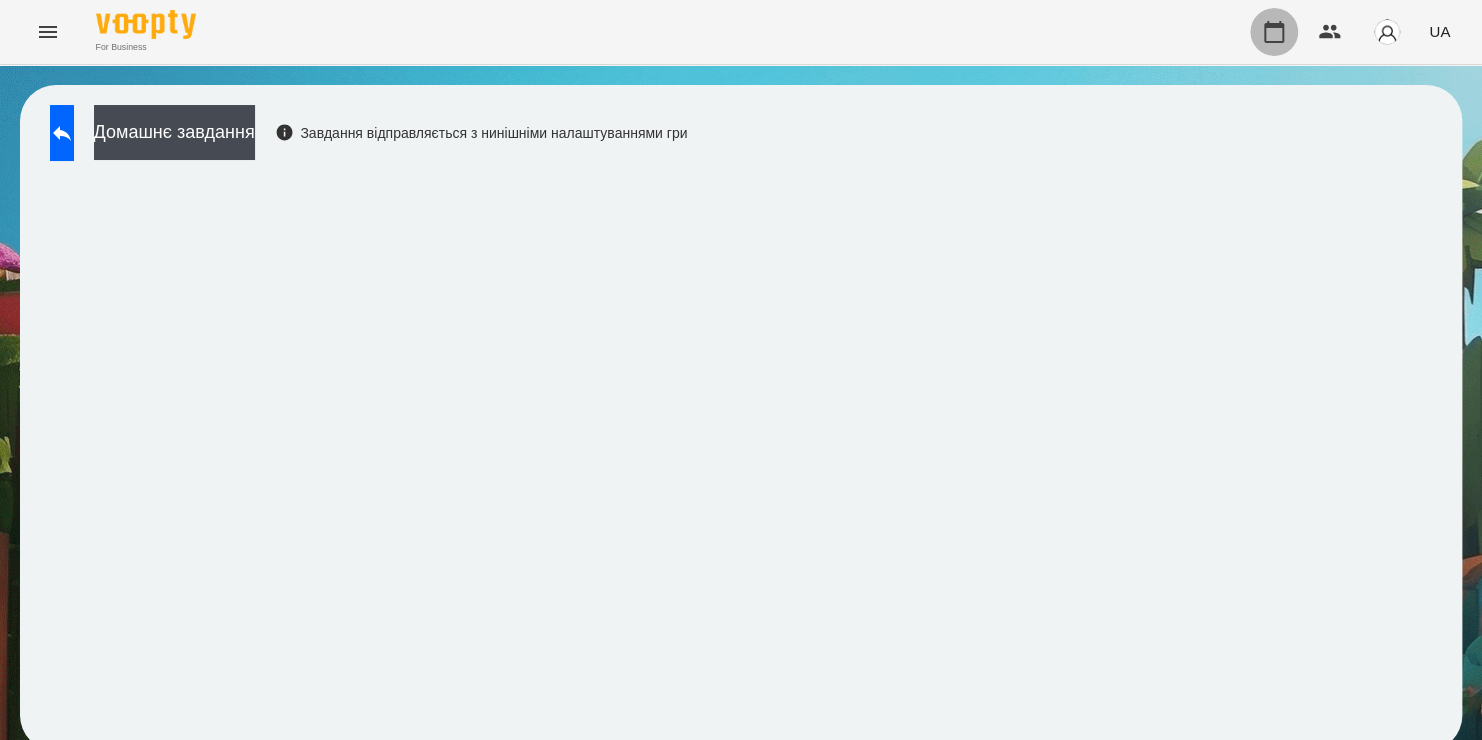 click 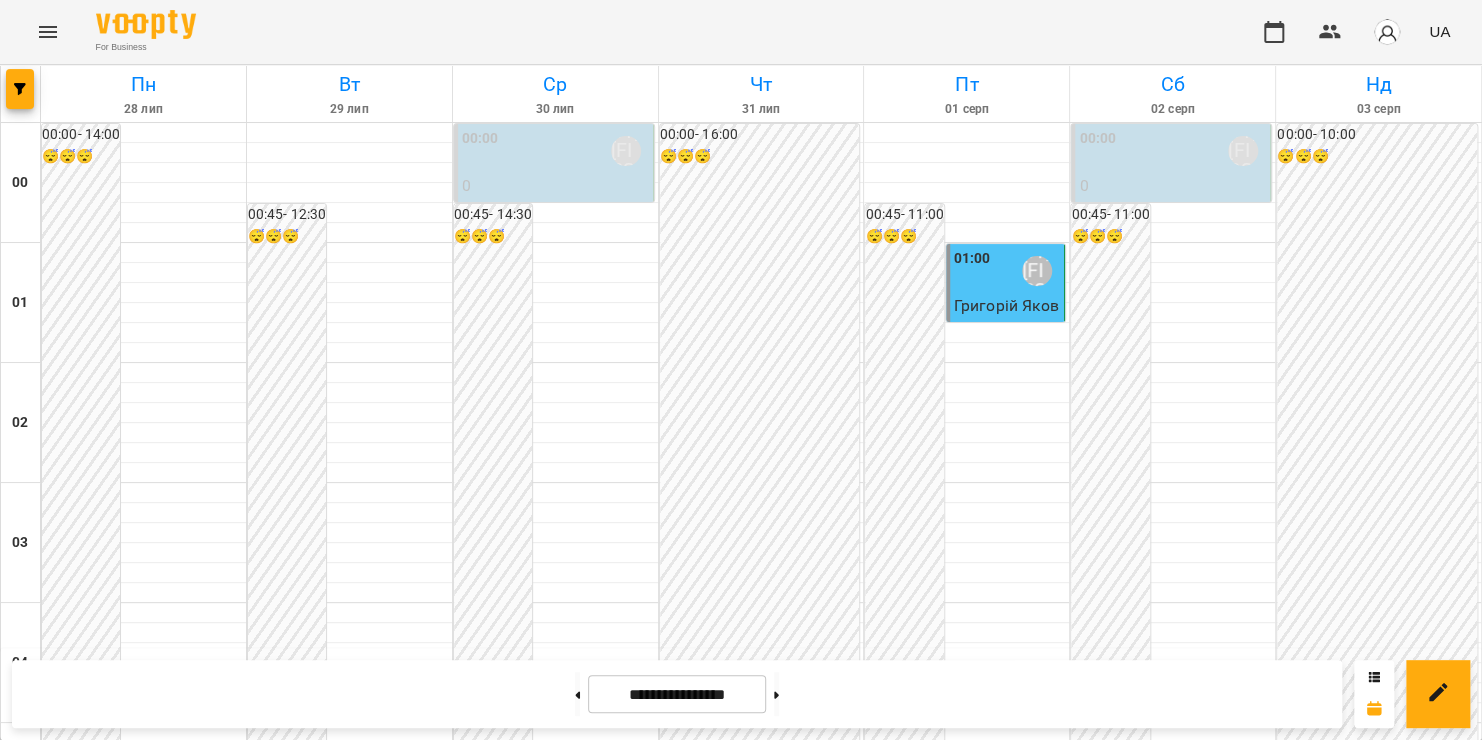 scroll, scrollTop: 1111, scrollLeft: 0, axis: vertical 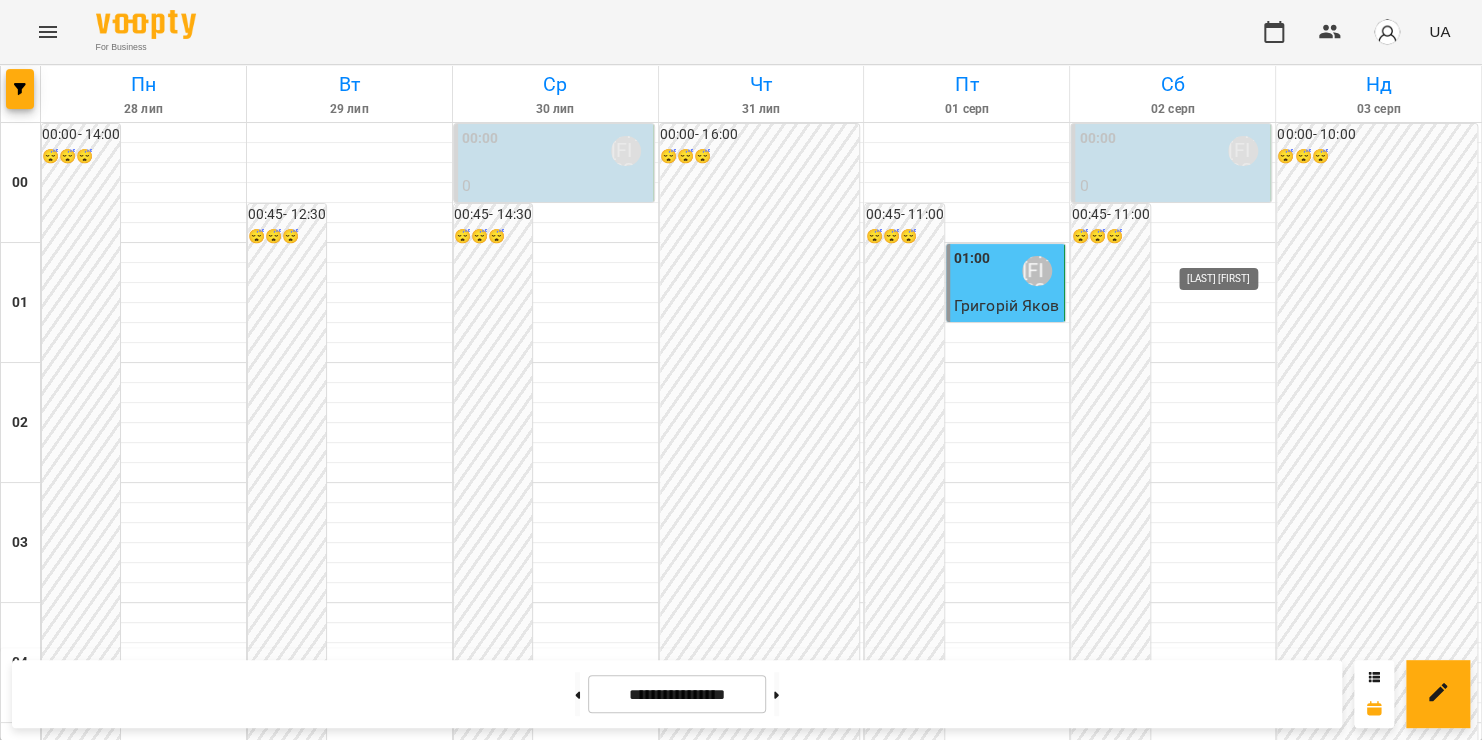 click on "[LAST] [FIRST]" at bounding box center (1243, 1351) 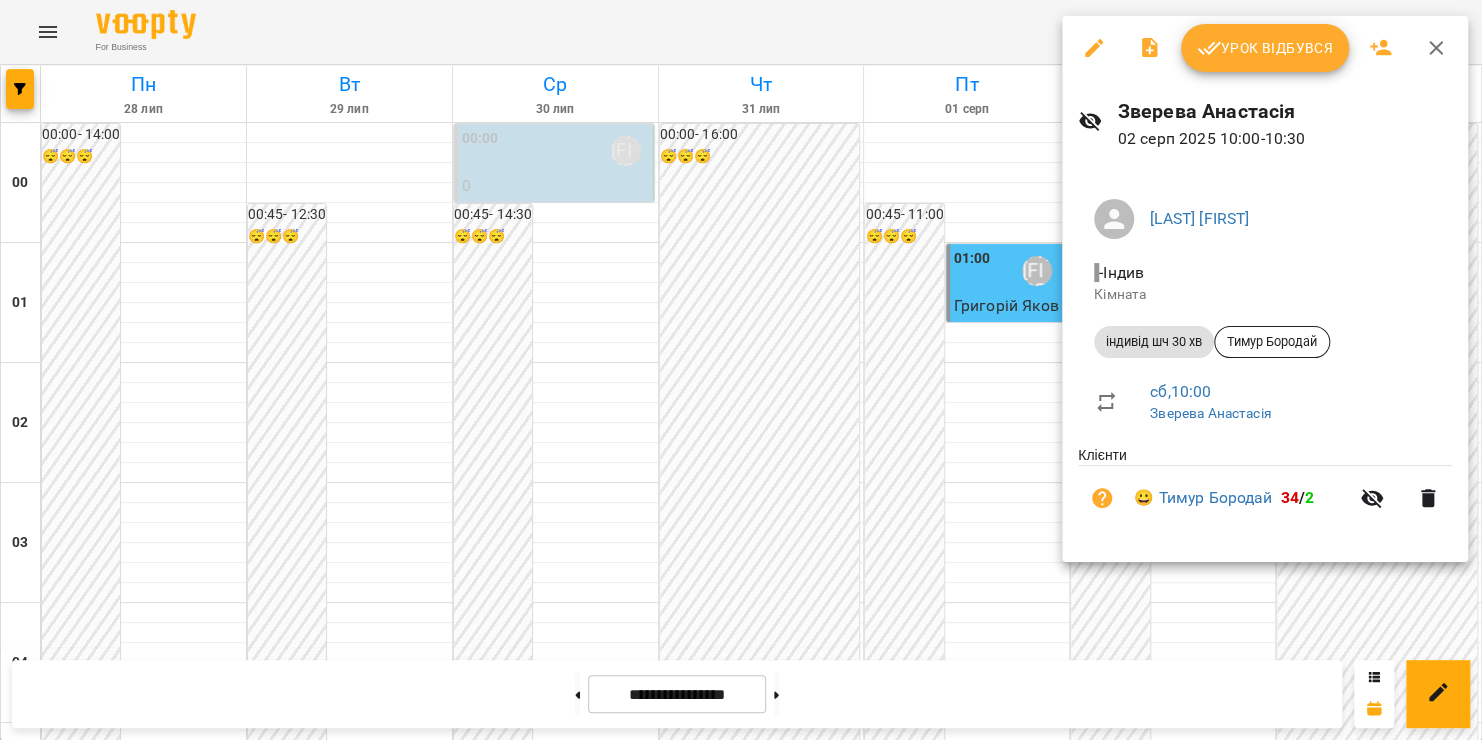 click on "Урок відбувся" at bounding box center (1265, 48) 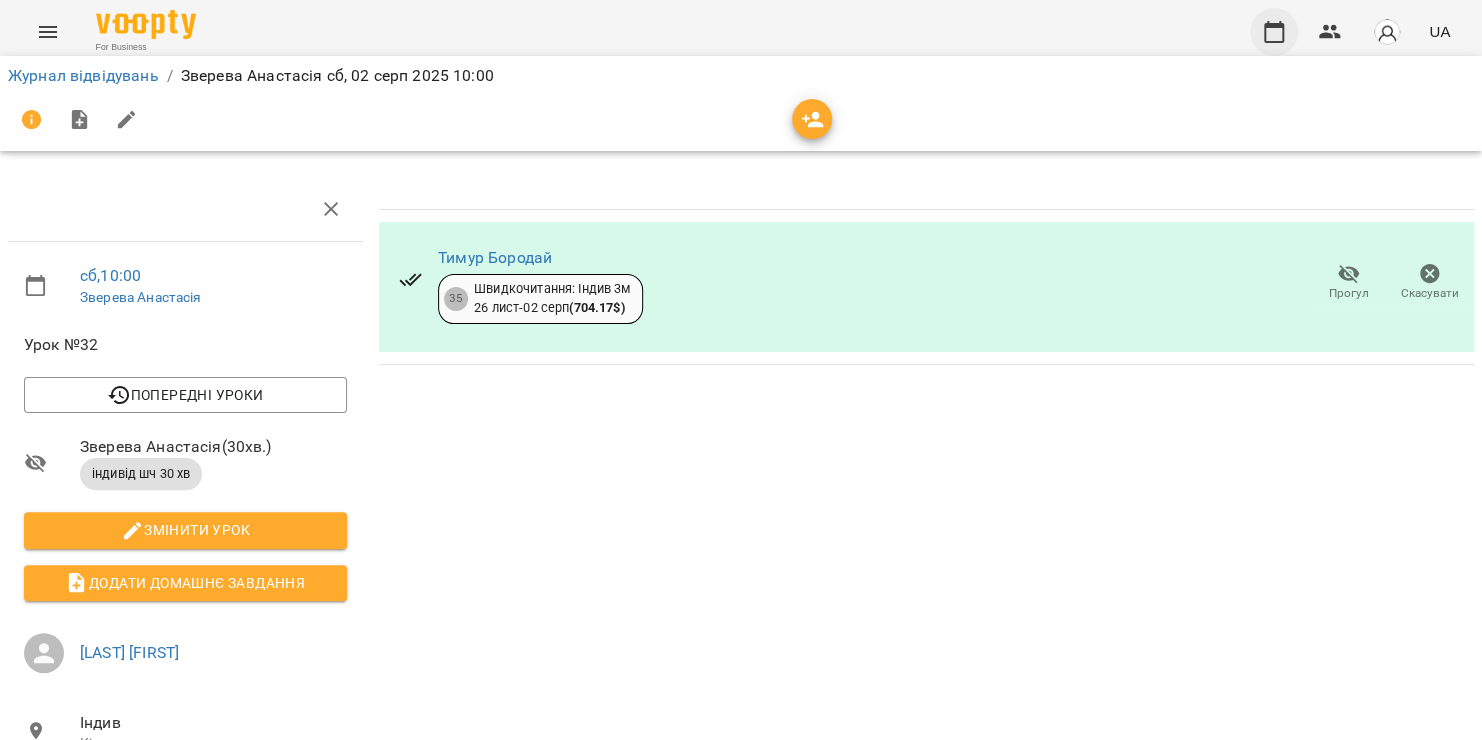click 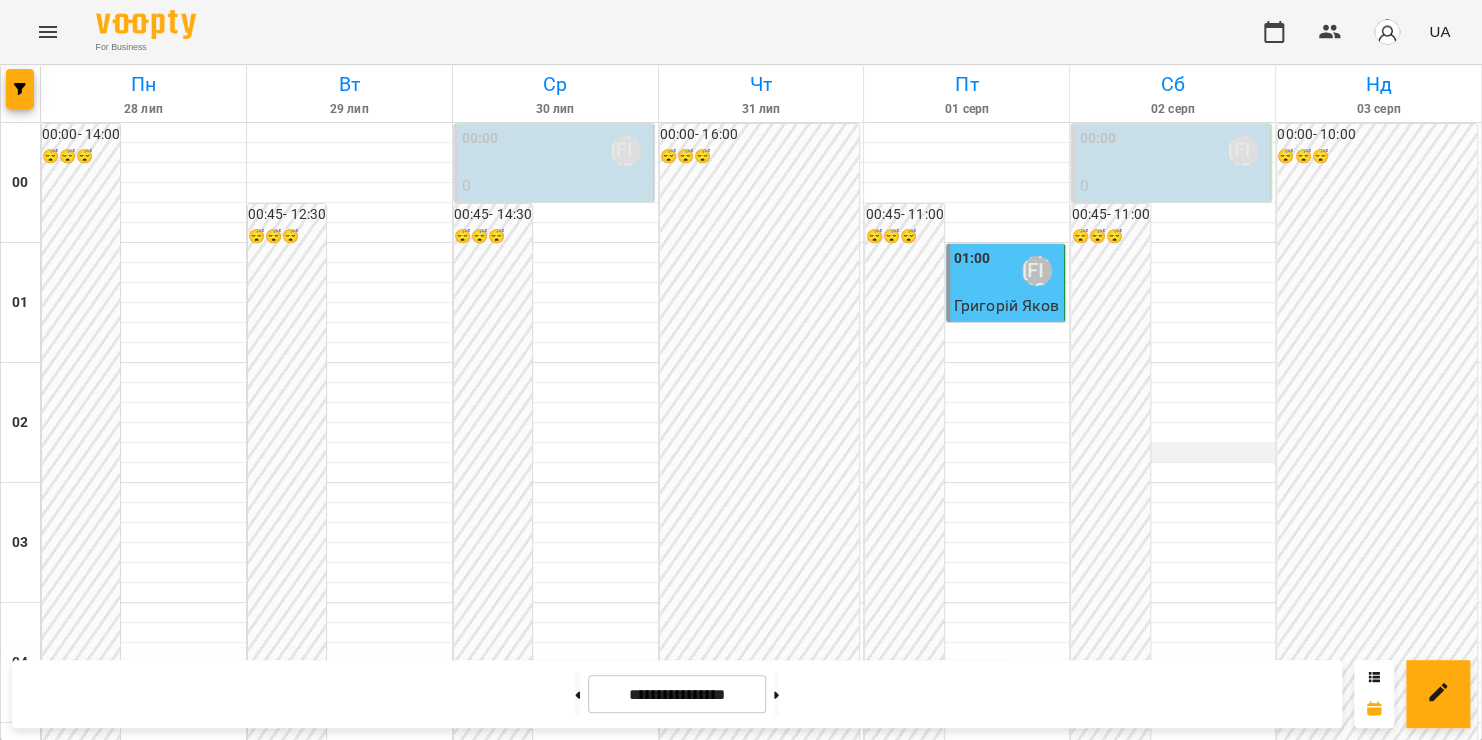 scroll, scrollTop: 1143, scrollLeft: 0, axis: vertical 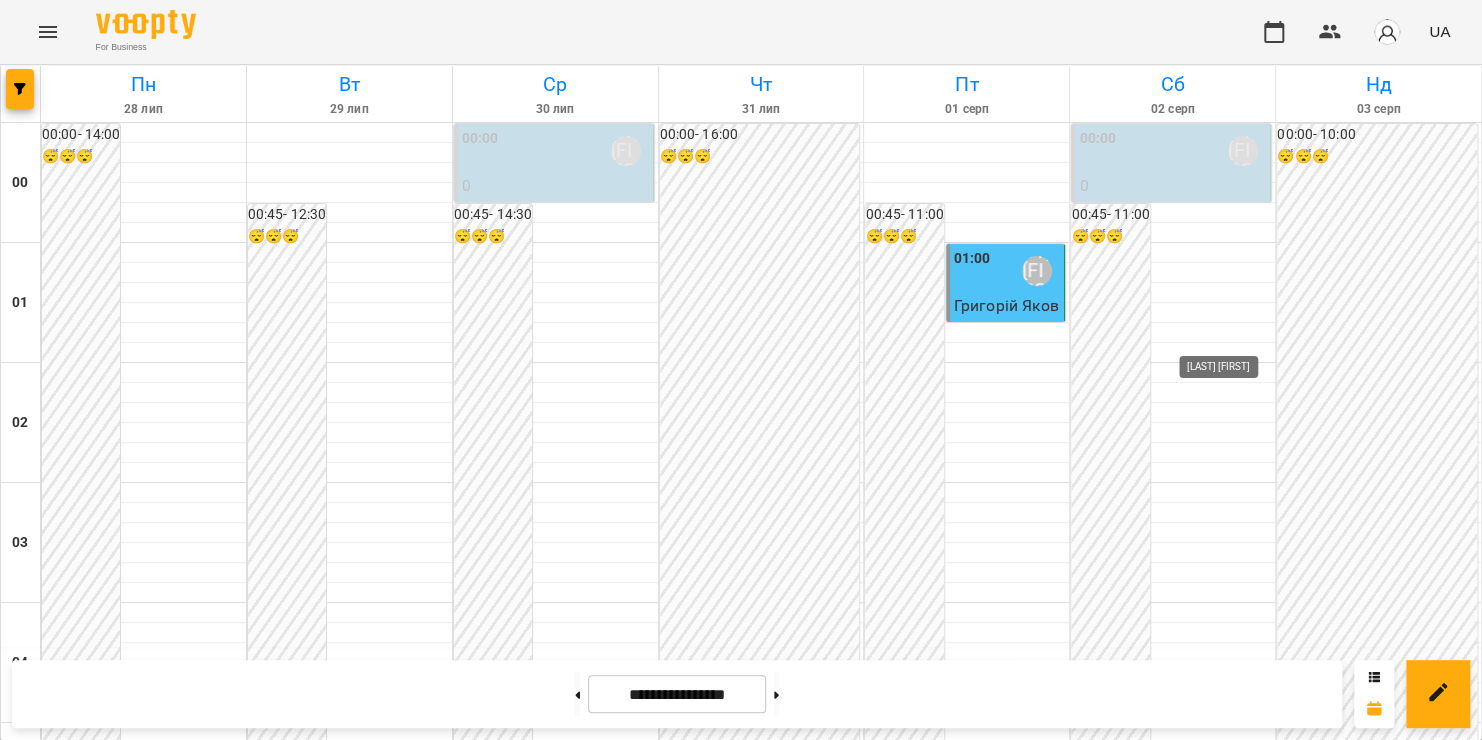 click on "[LAST] [FIRST]" at bounding box center [1243, 1471] 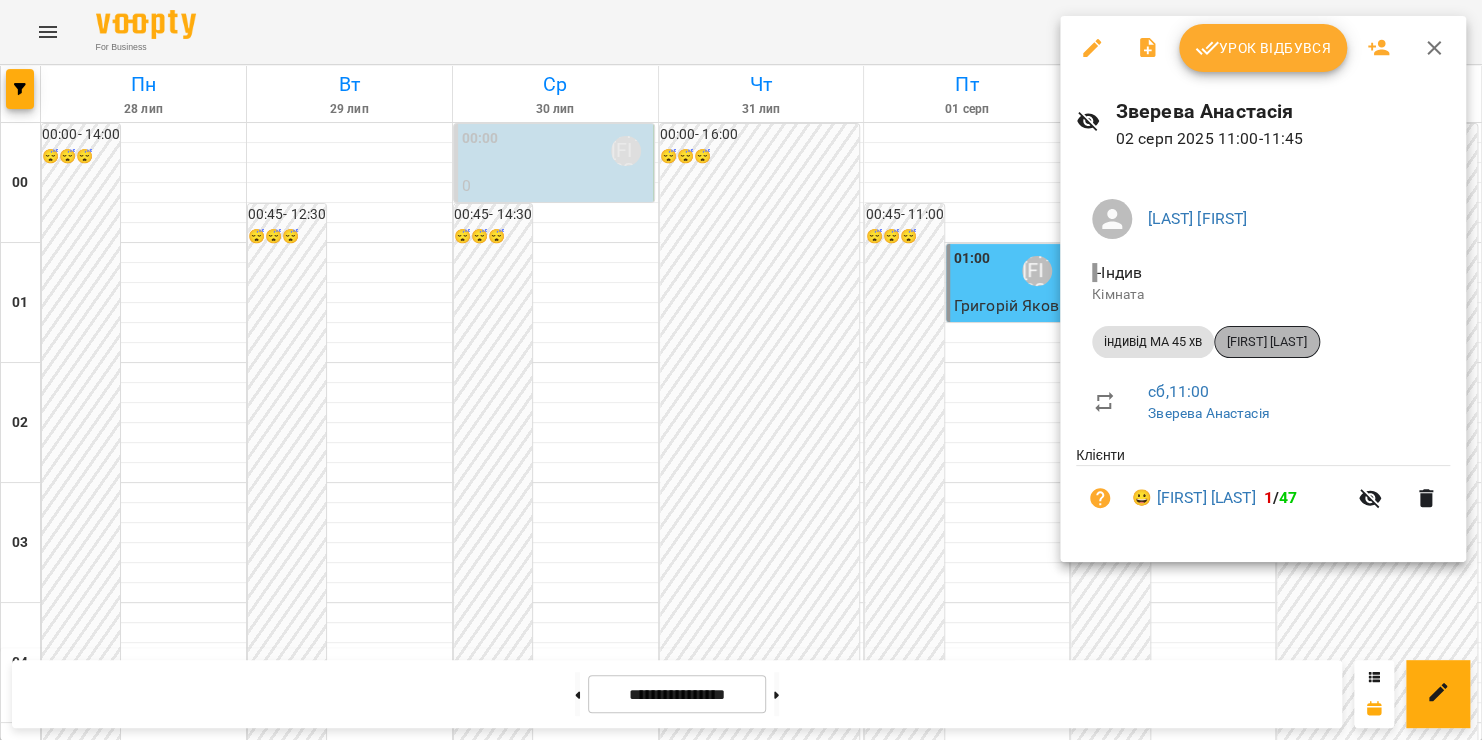 click on "[FIRST] [LAST]" at bounding box center [1267, 342] 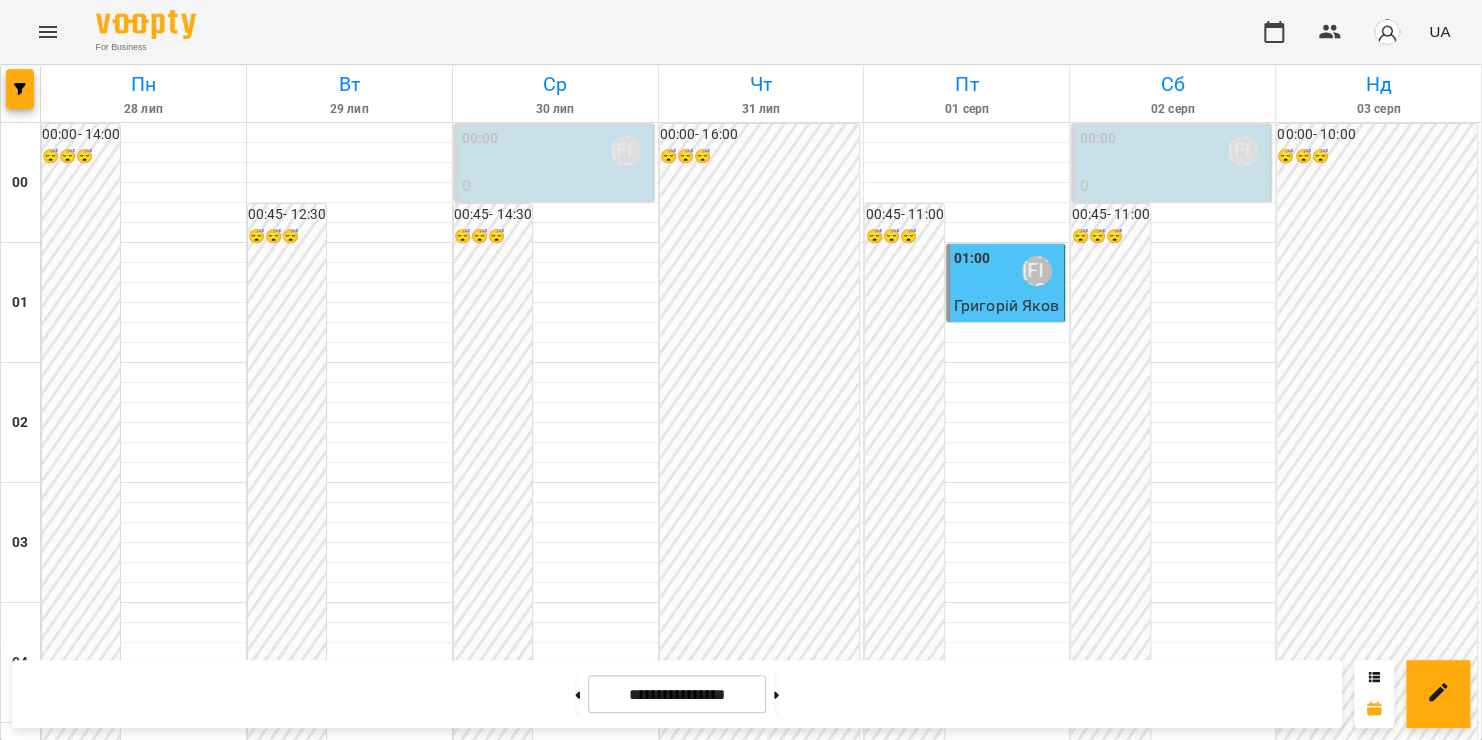 scroll, scrollTop: 1844, scrollLeft: 0, axis: vertical 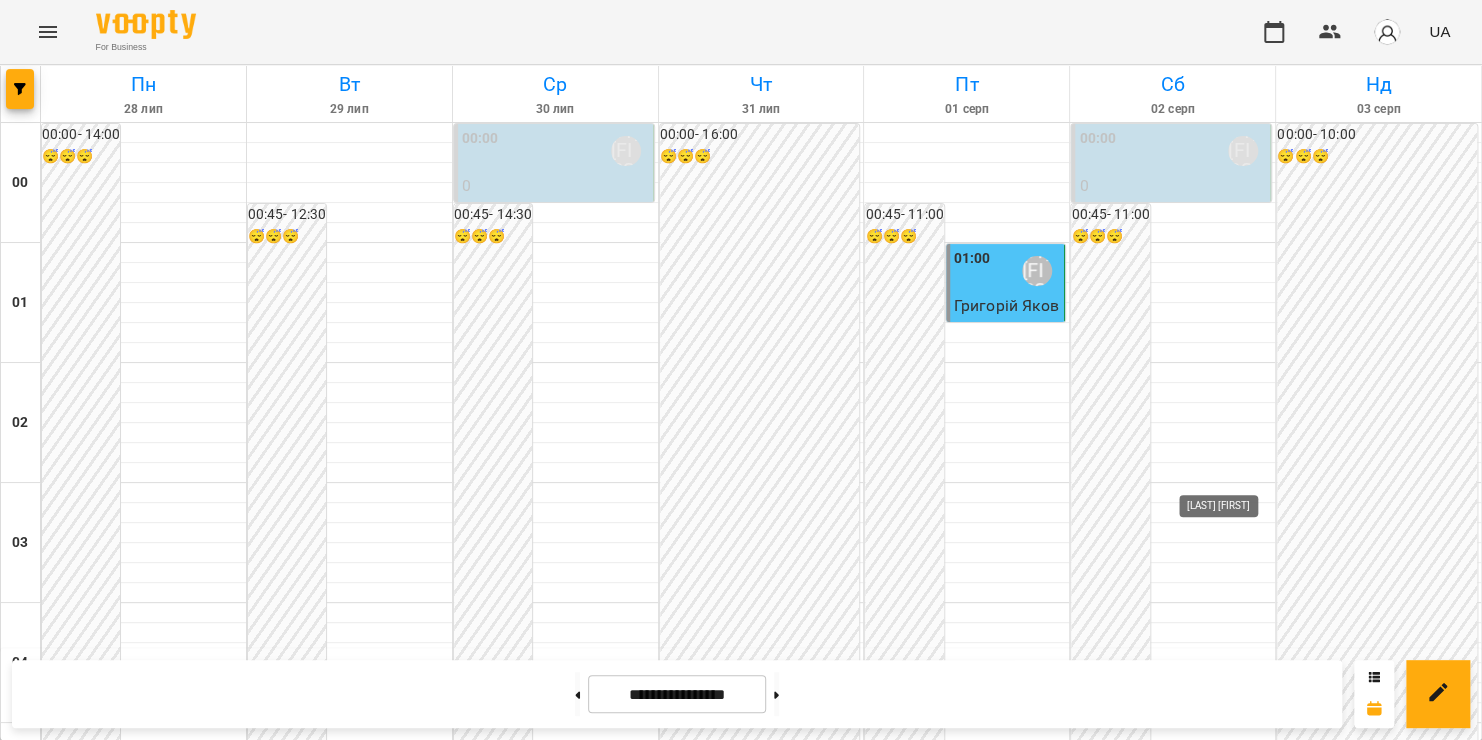 click on "[LAST] [FIRST]" at bounding box center [1243, 2311] 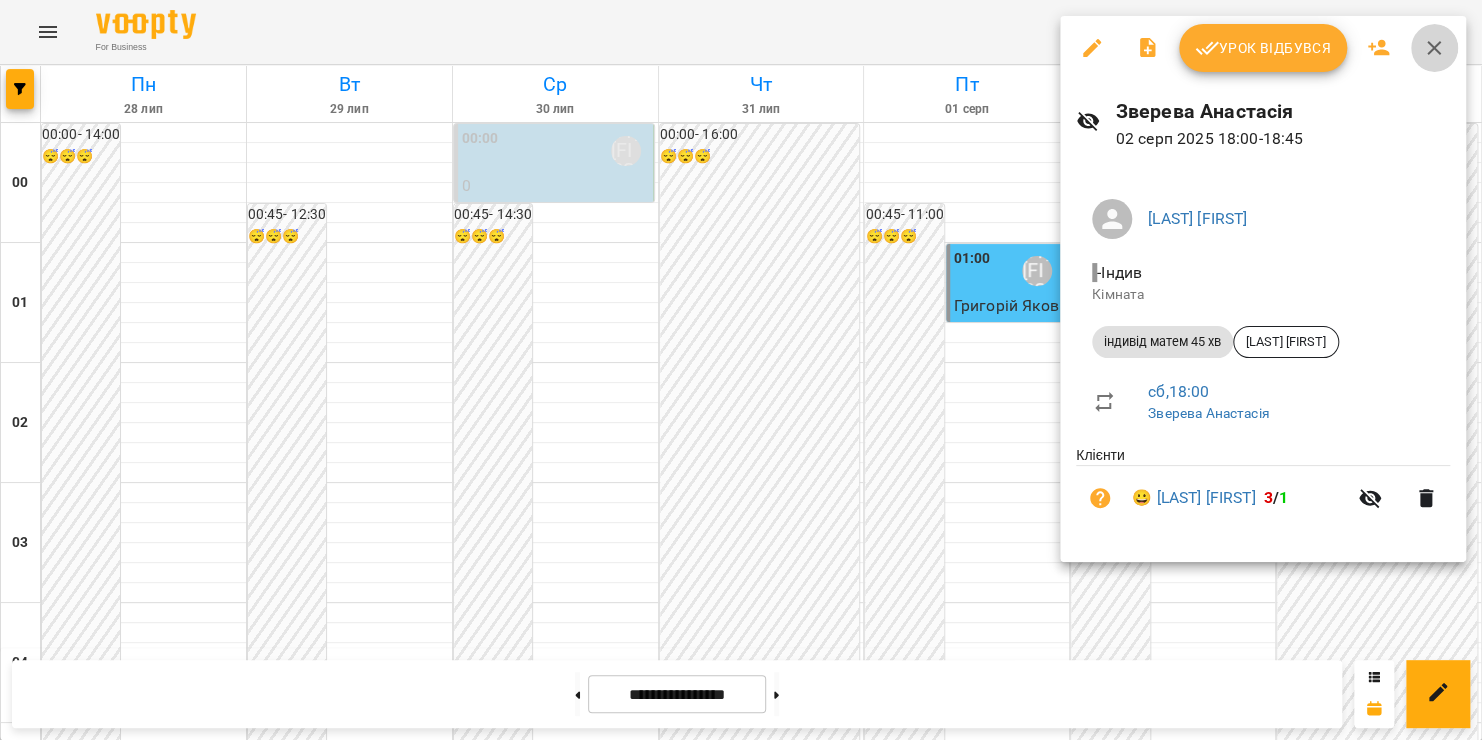 click 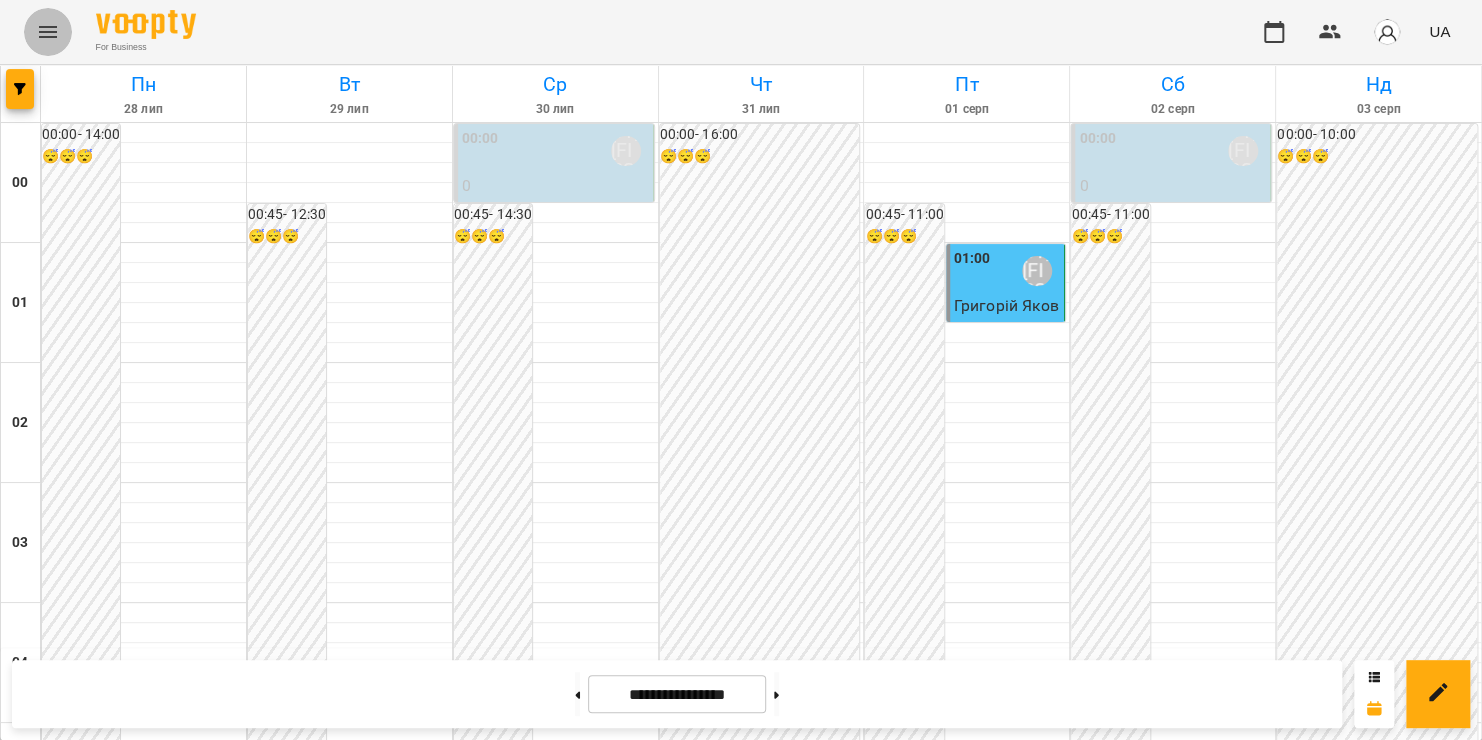 click 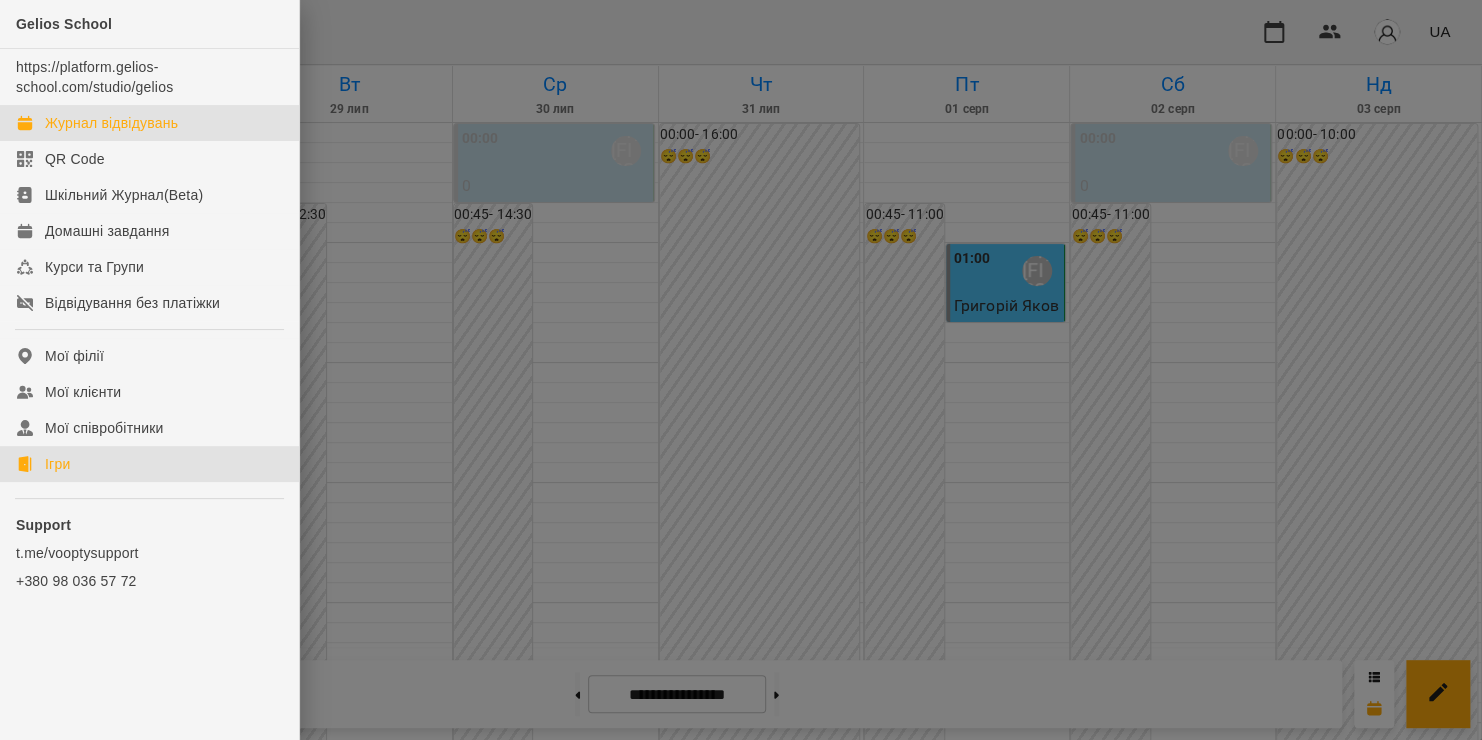click on "Ігри" 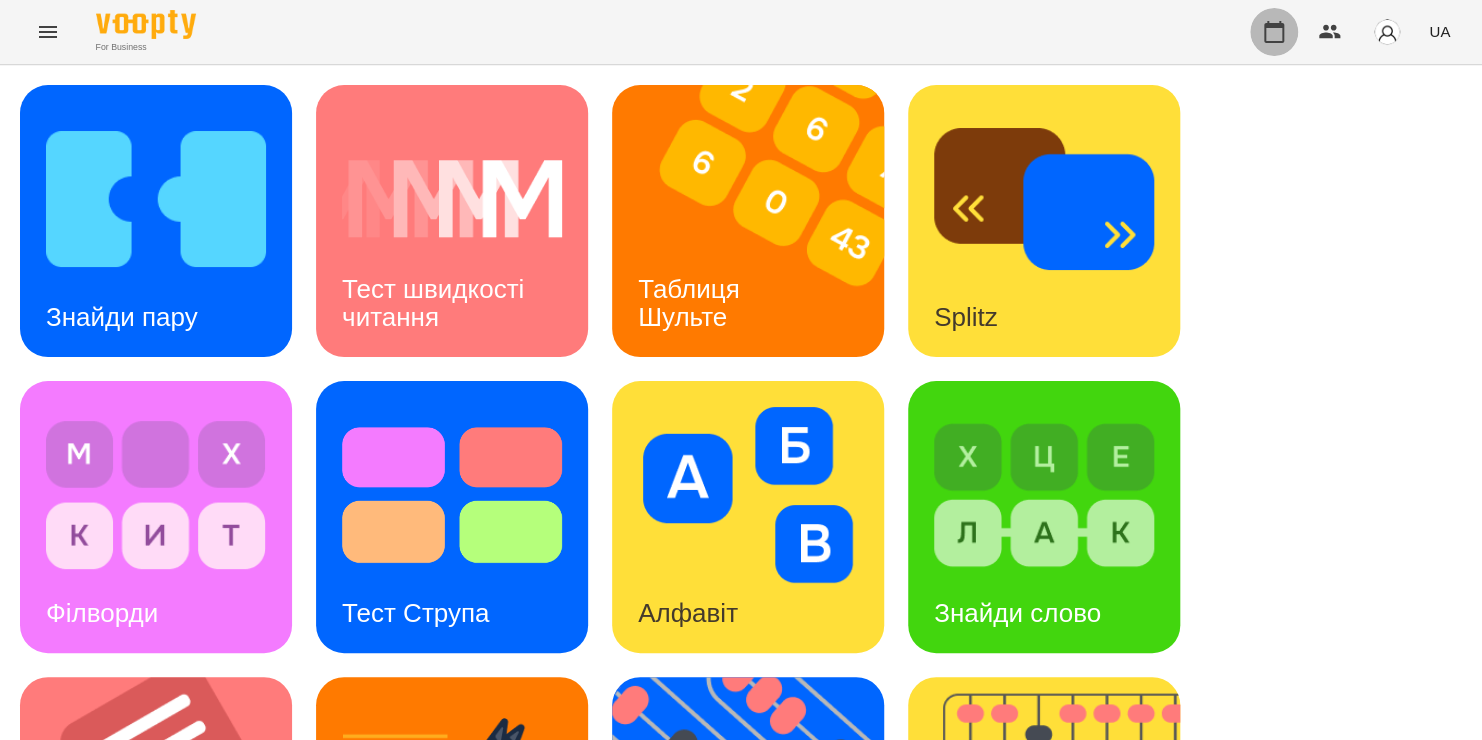 click 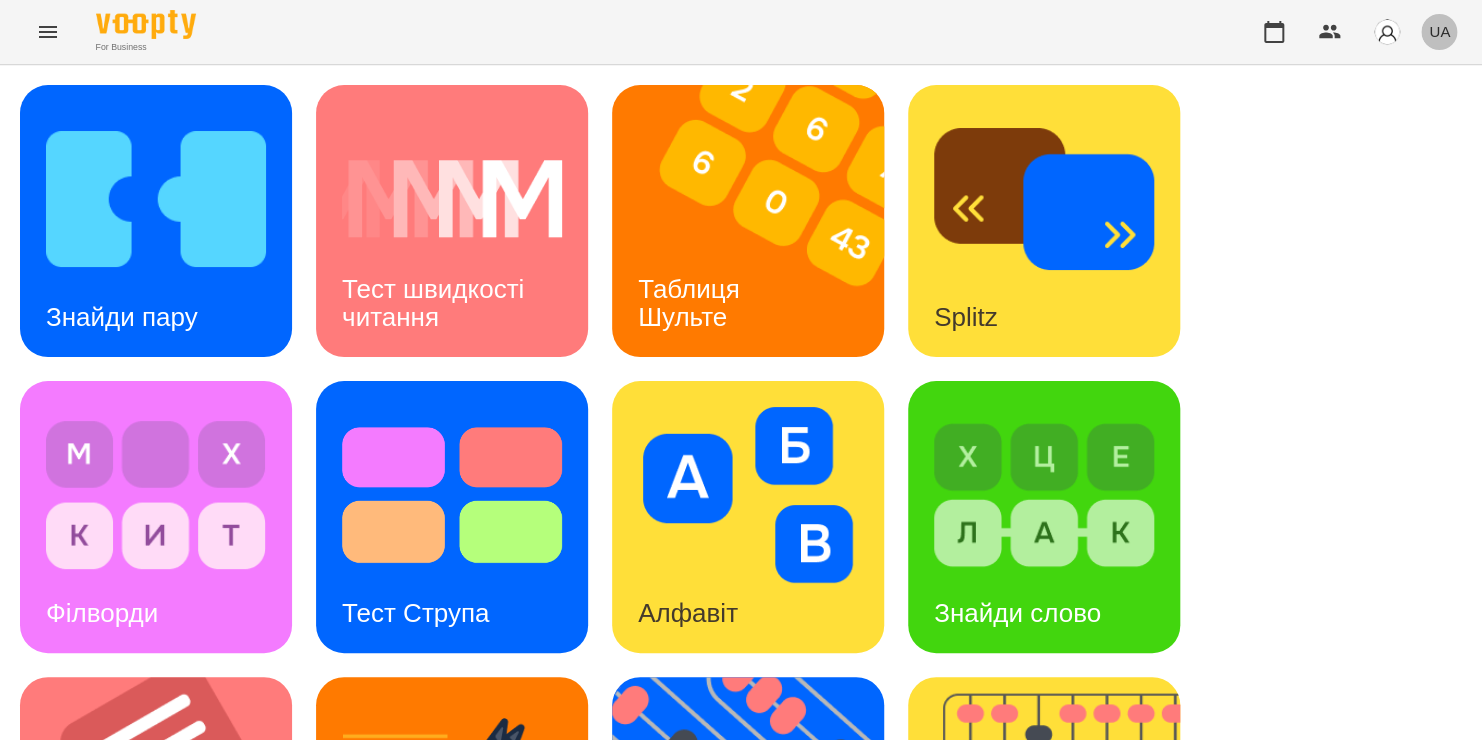 click on "UA" at bounding box center [1439, 31] 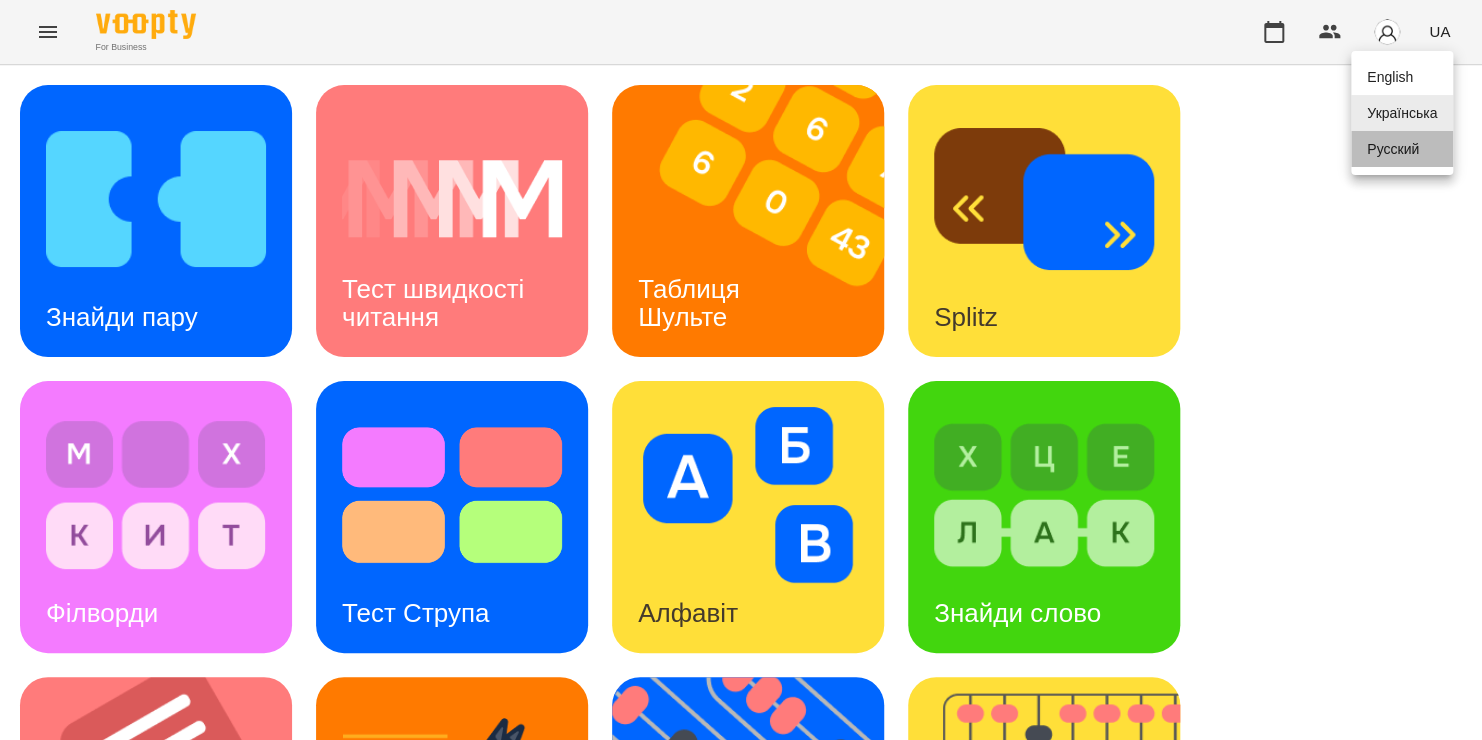 click on "Русский" at bounding box center (1402, 149) 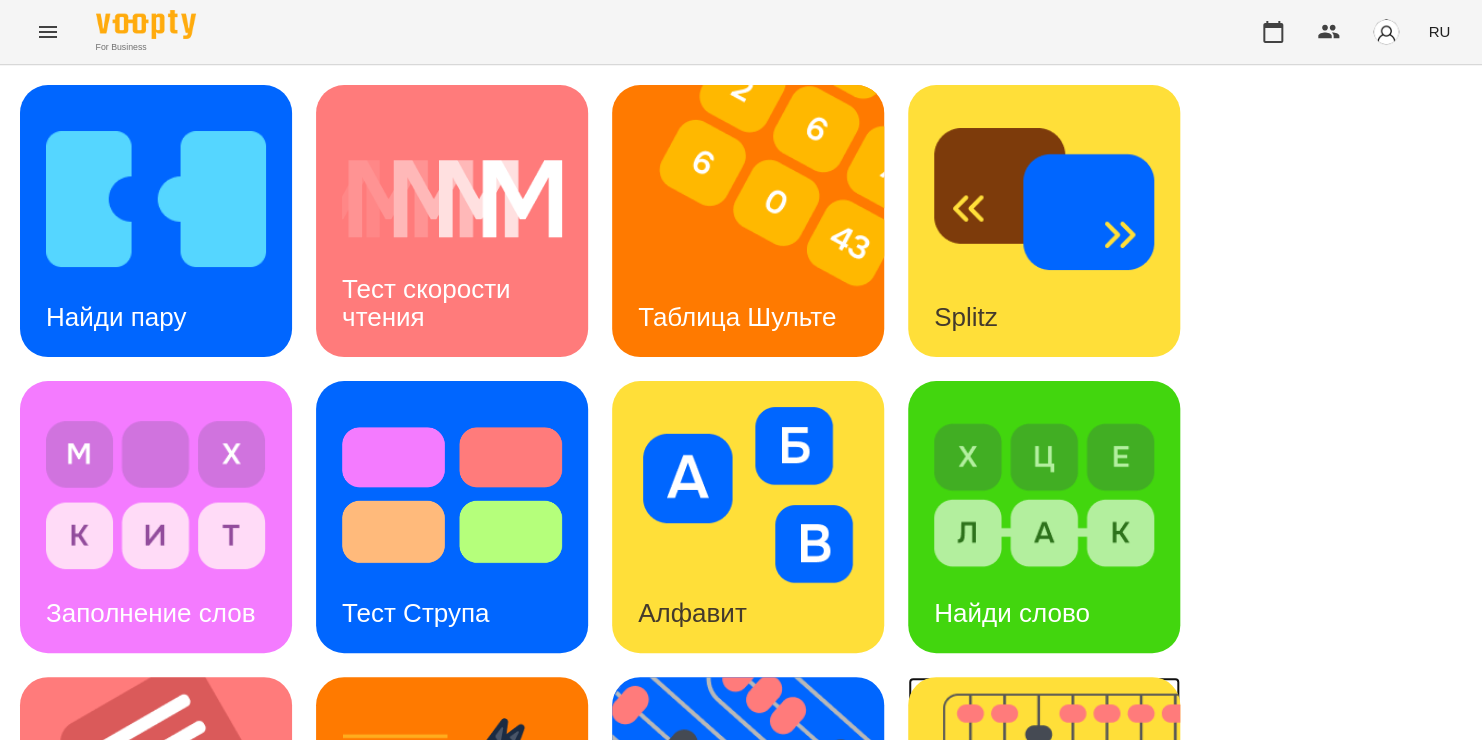 click at bounding box center [1056, 813] 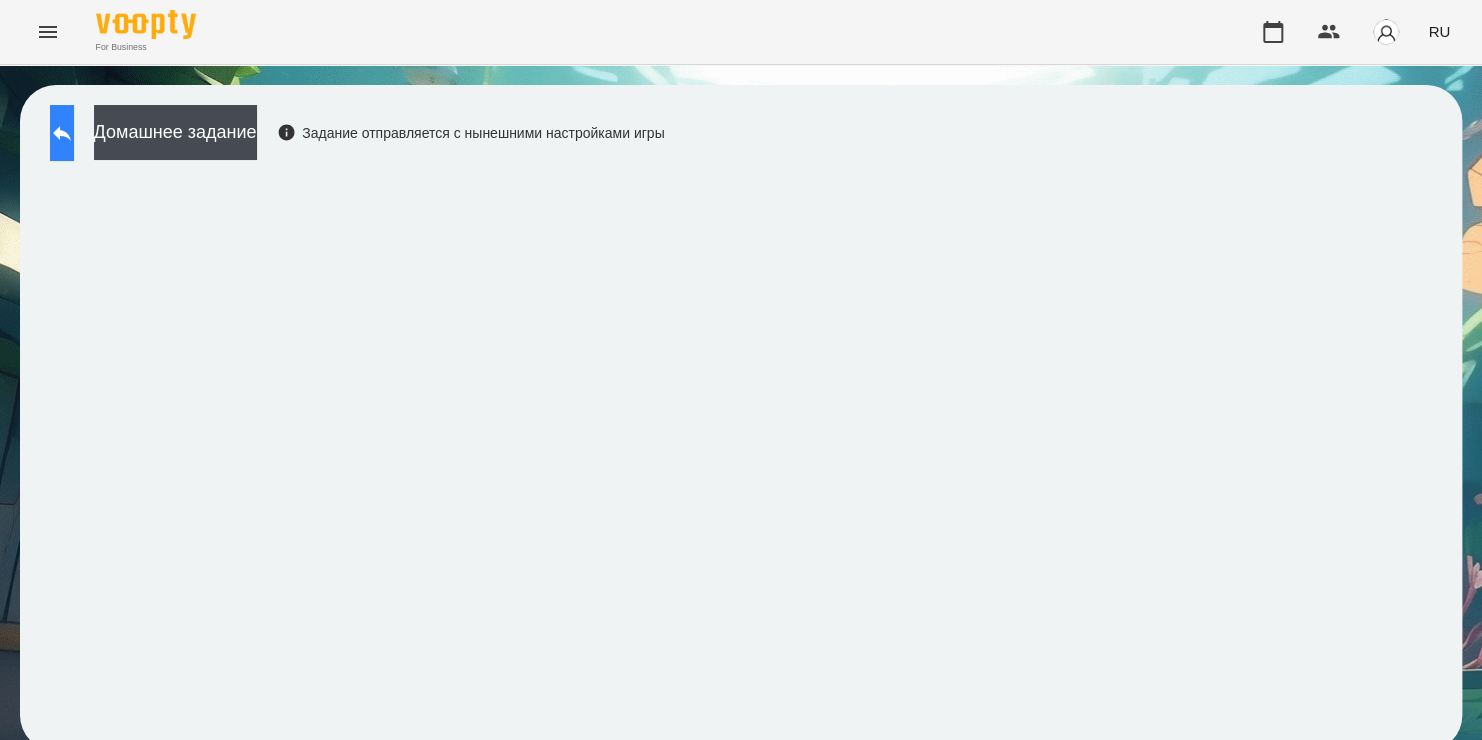 click at bounding box center [62, 133] 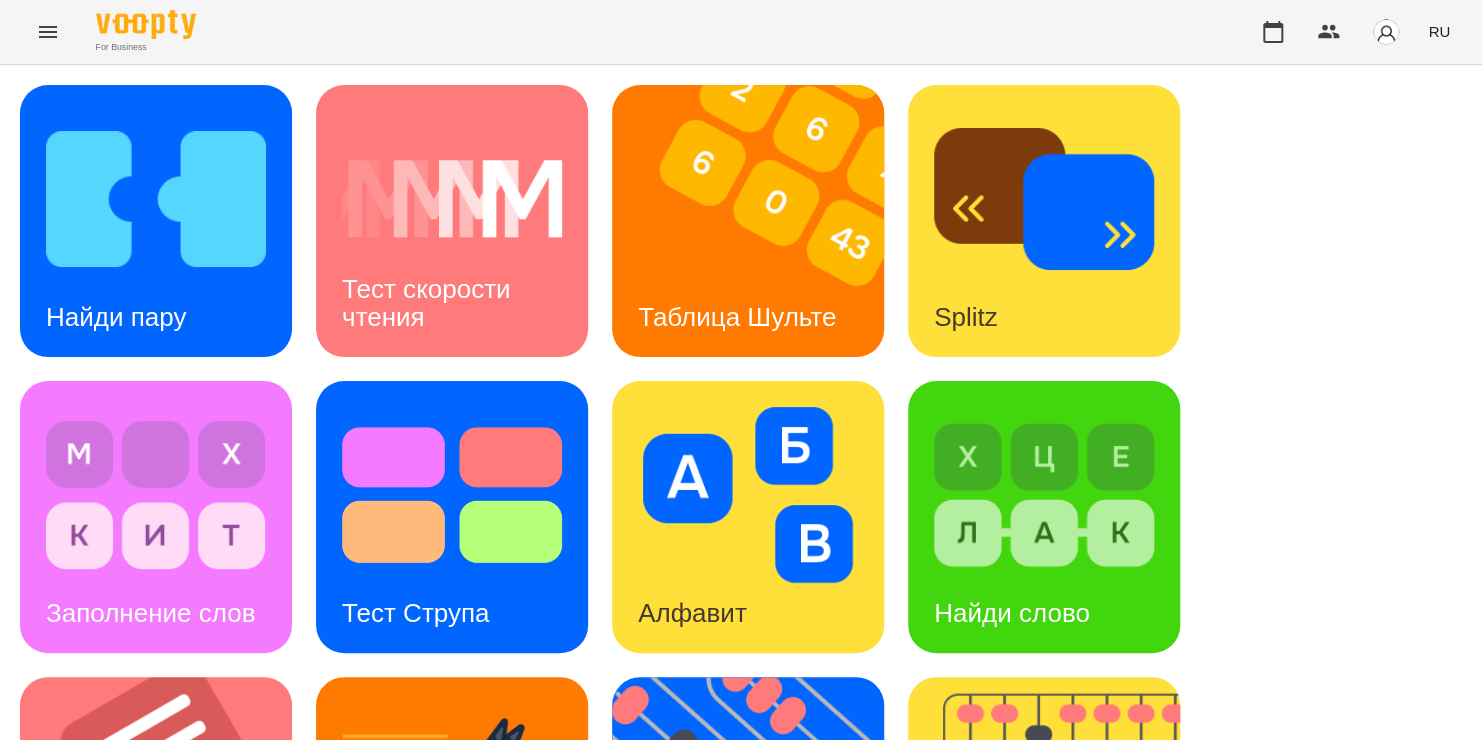 scroll, scrollTop: 548, scrollLeft: 0, axis: vertical 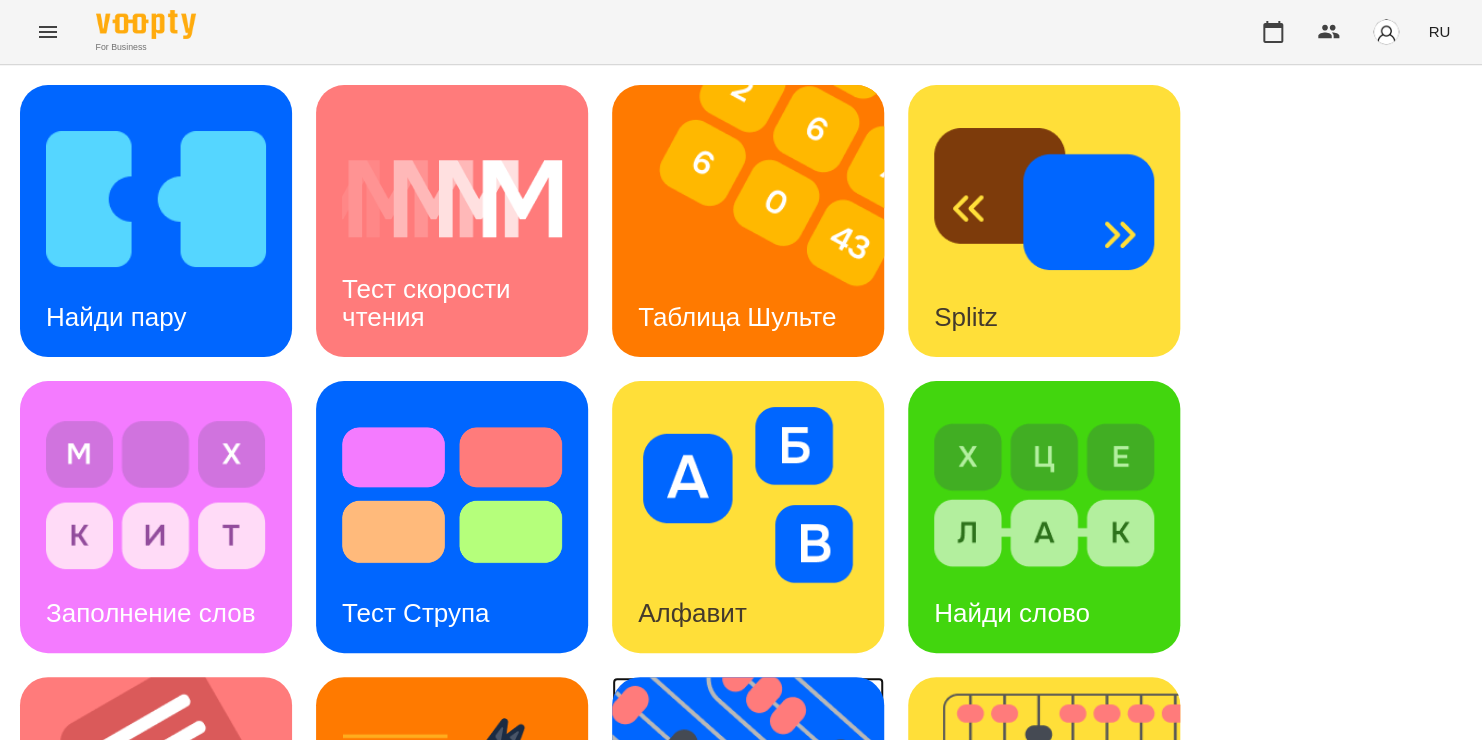 click on "Флеш карты" at bounding box center [712, 909] 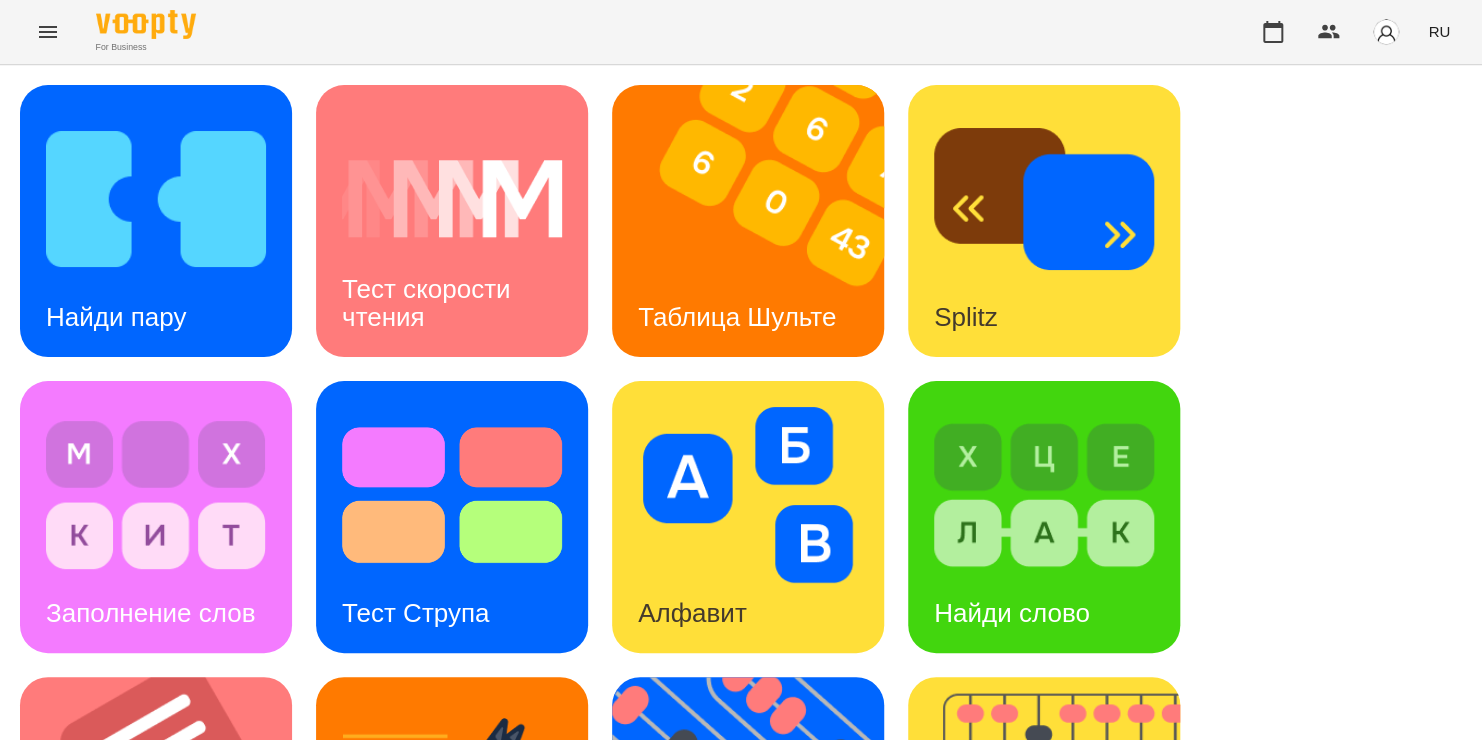 scroll, scrollTop: 0, scrollLeft: 0, axis: both 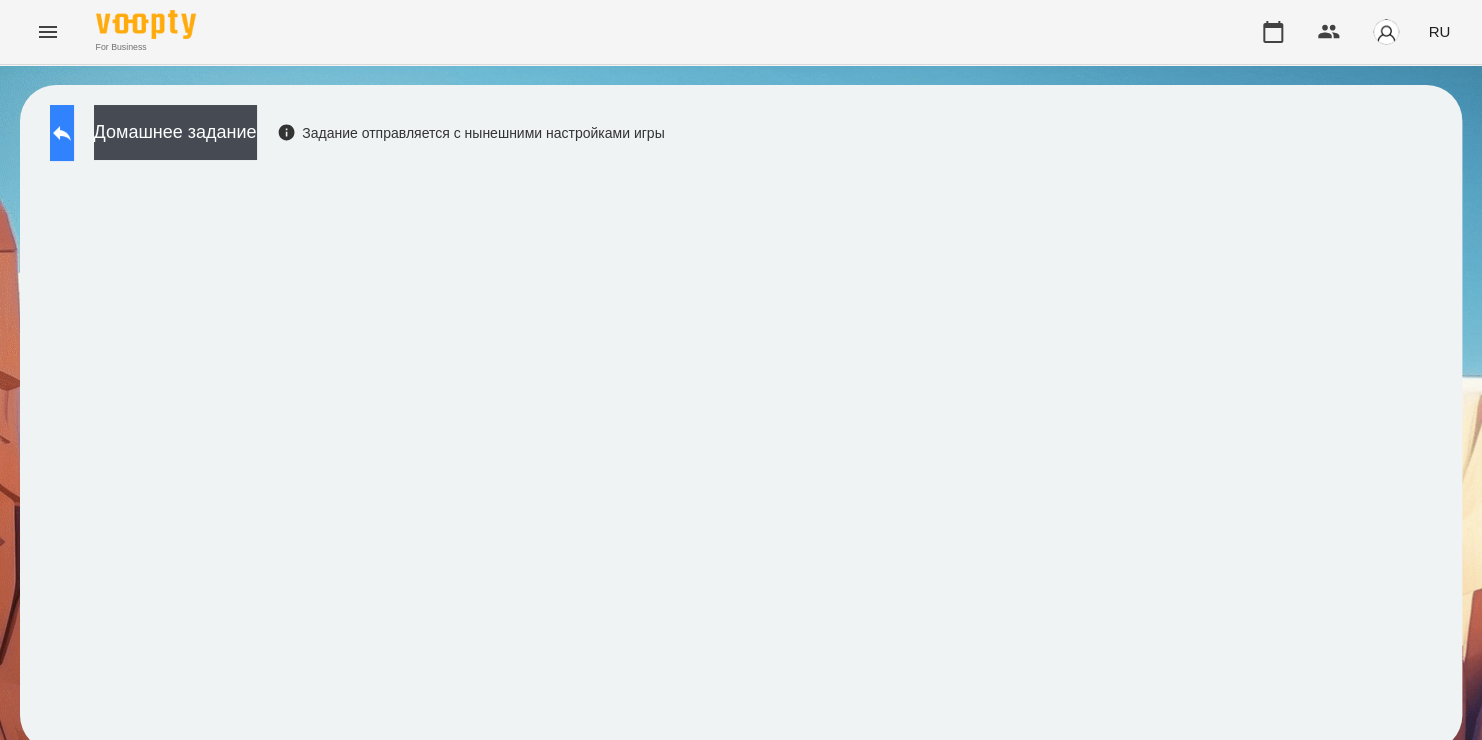 click at bounding box center [62, 133] 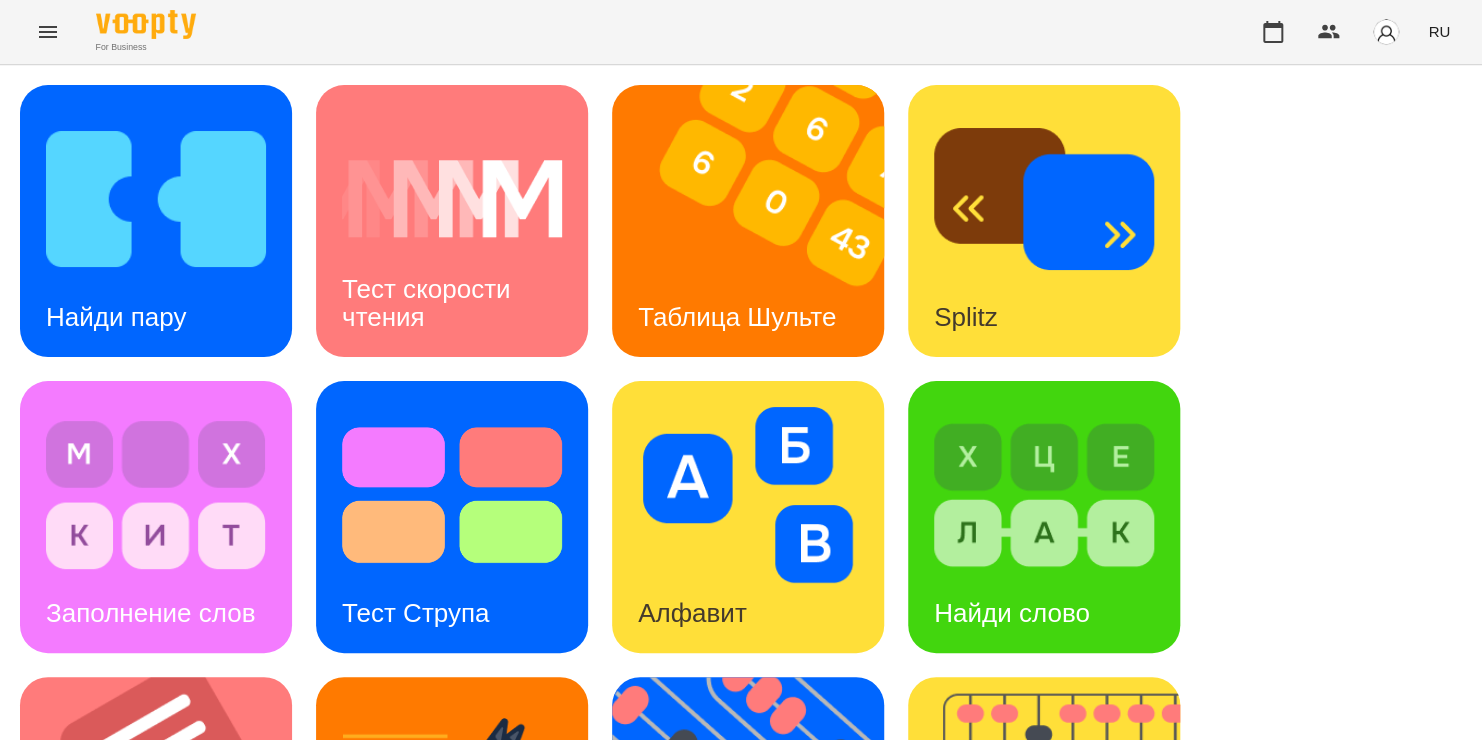 scroll, scrollTop: 600, scrollLeft: 0, axis: vertical 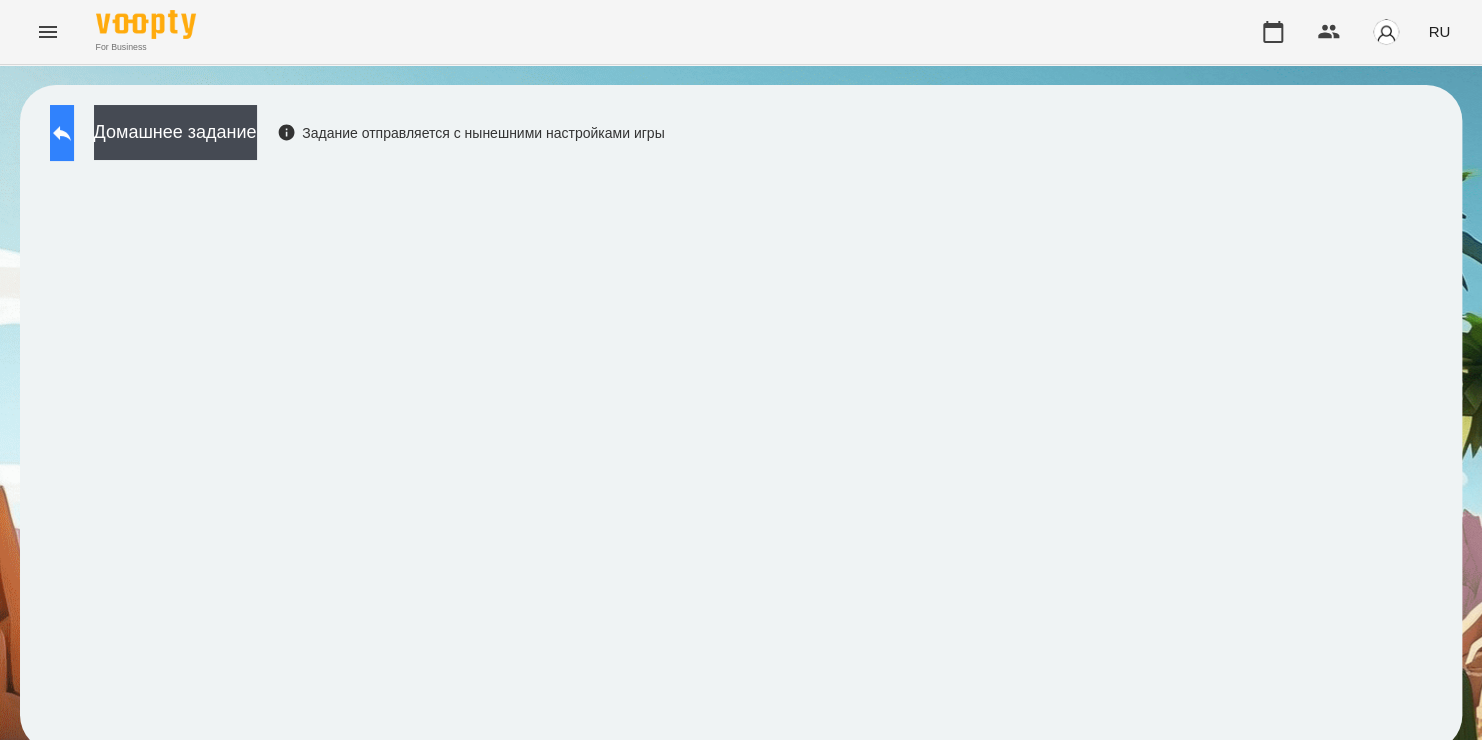 click at bounding box center [62, 133] 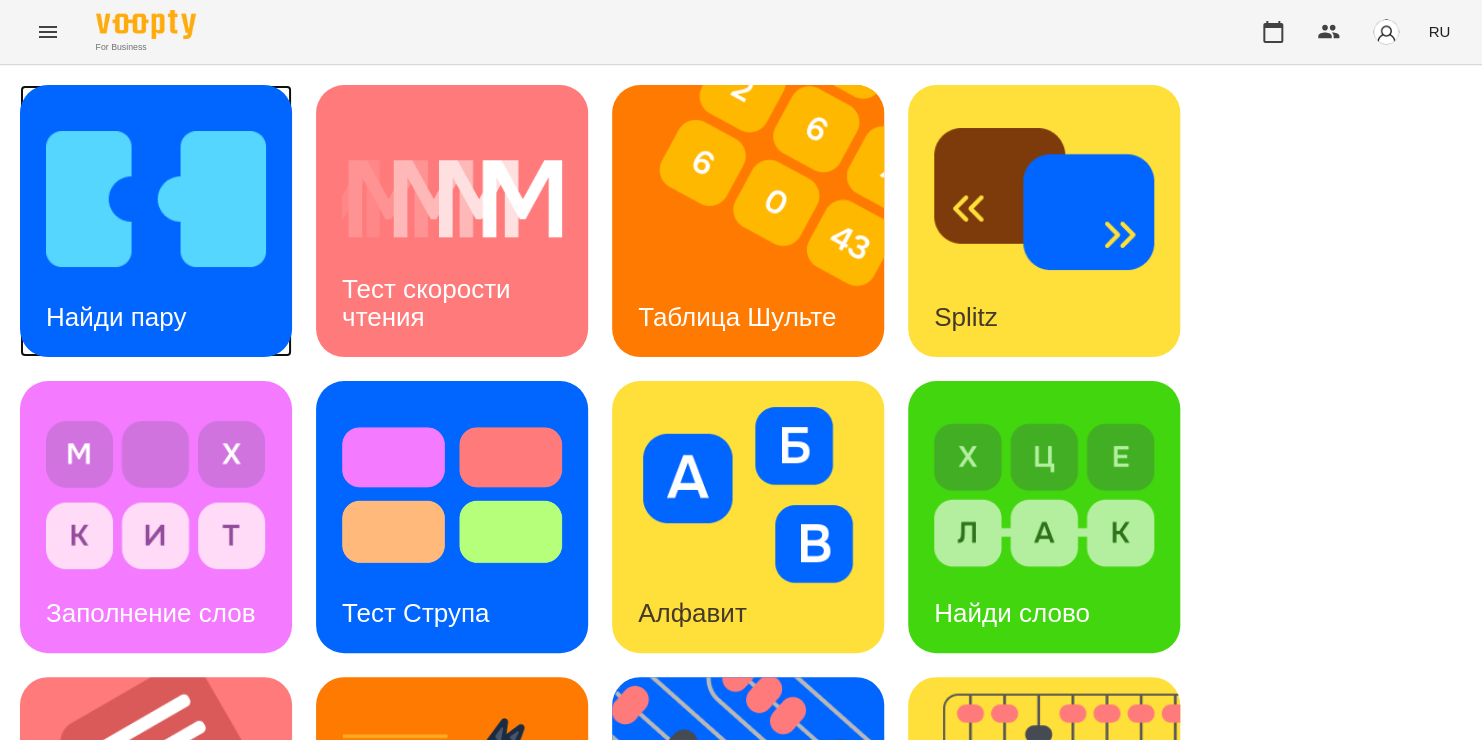 click at bounding box center (156, 199) 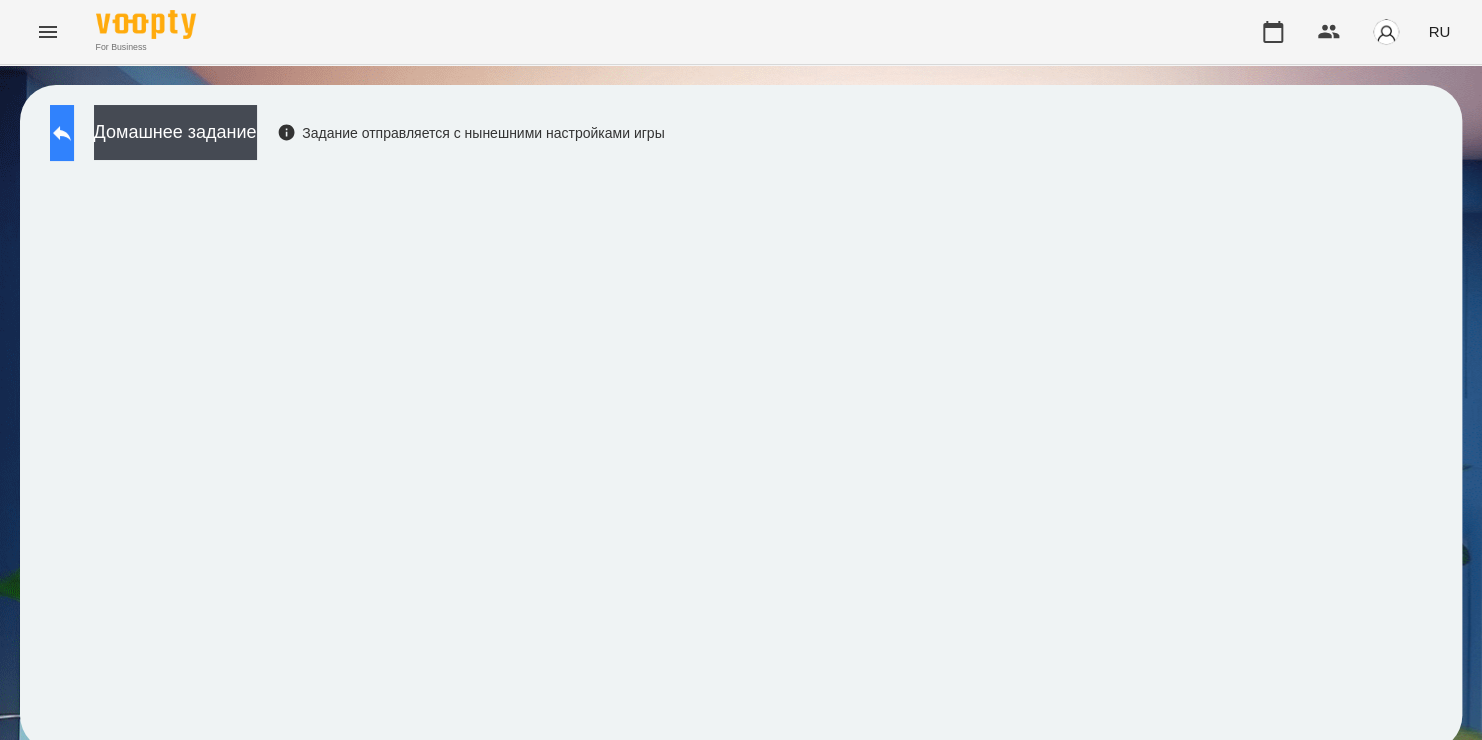 click 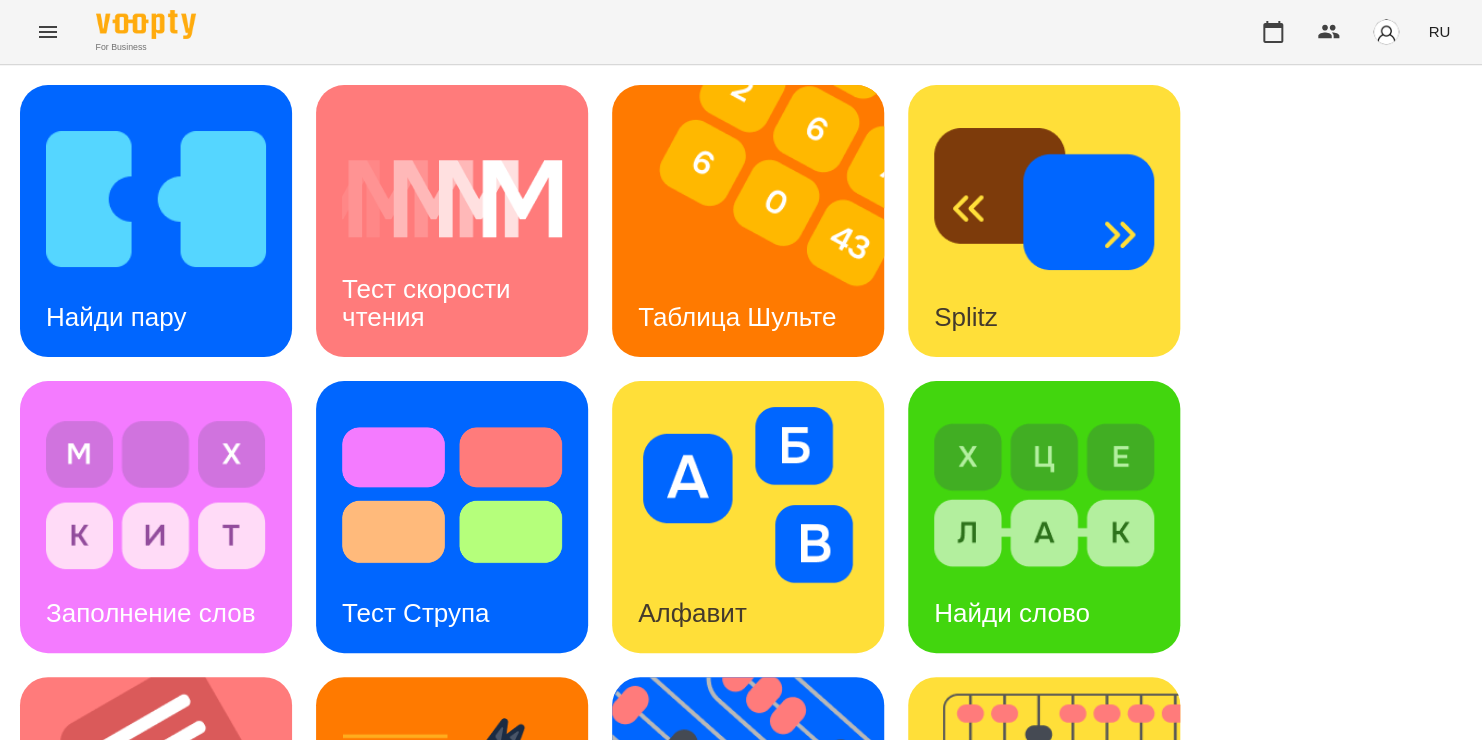 scroll, scrollTop: 712, scrollLeft: 0, axis: vertical 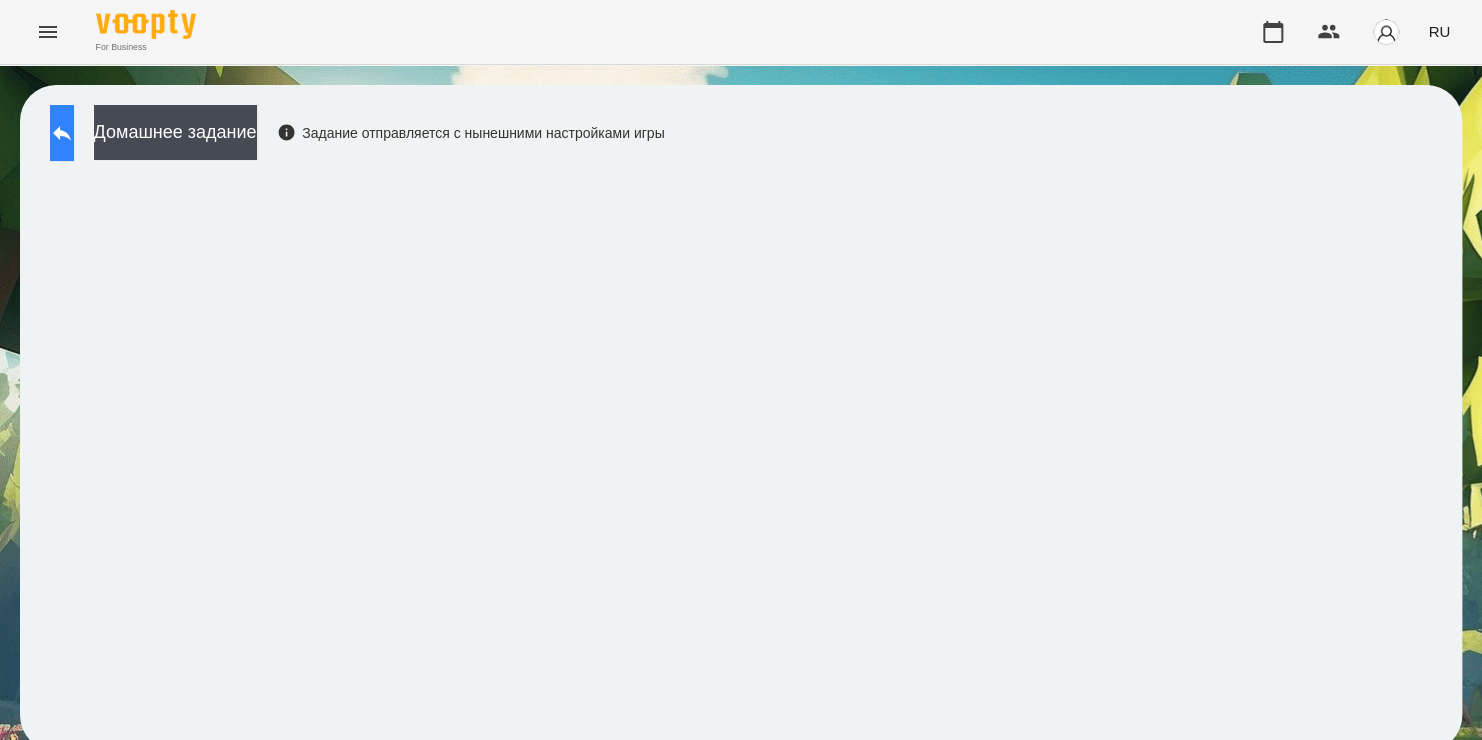click at bounding box center [62, 133] 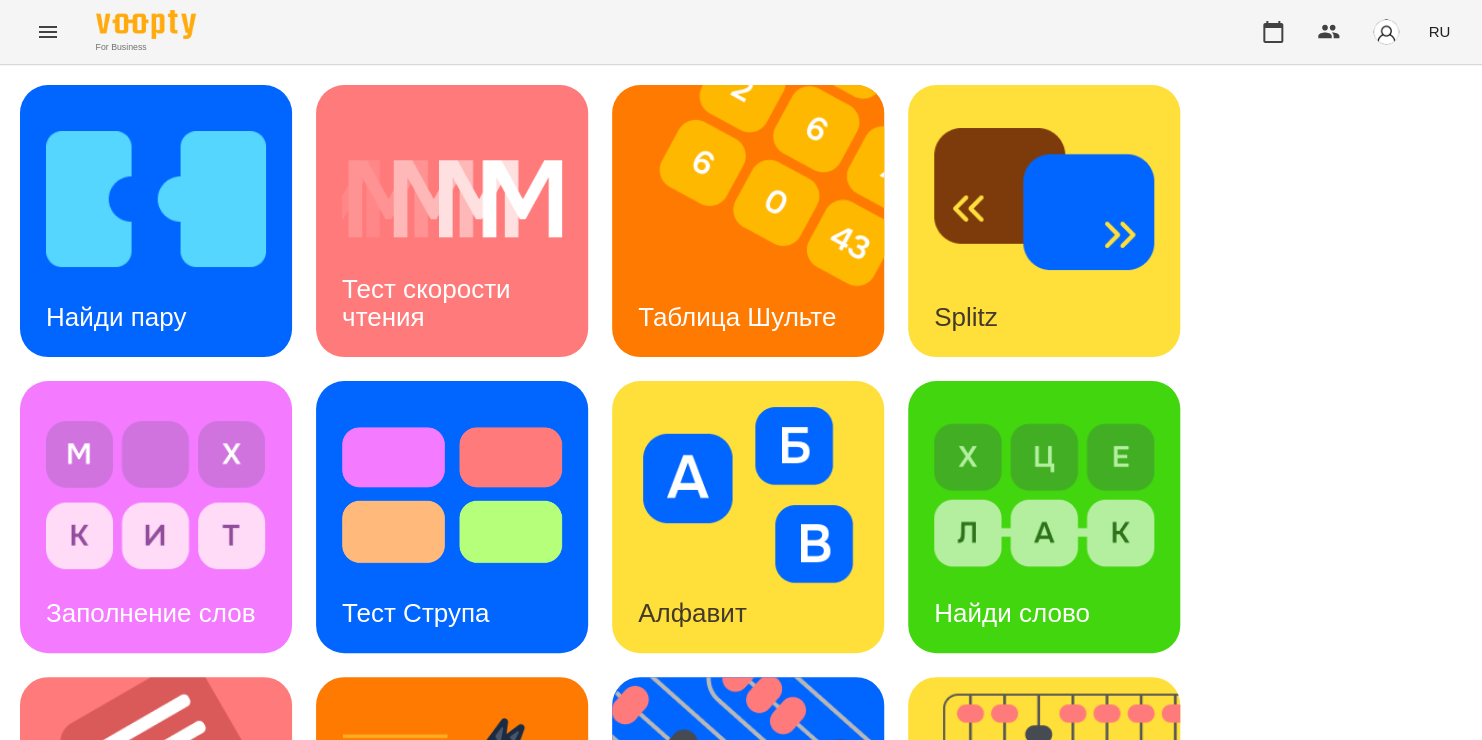 scroll, scrollTop: 626, scrollLeft: 0, axis: vertical 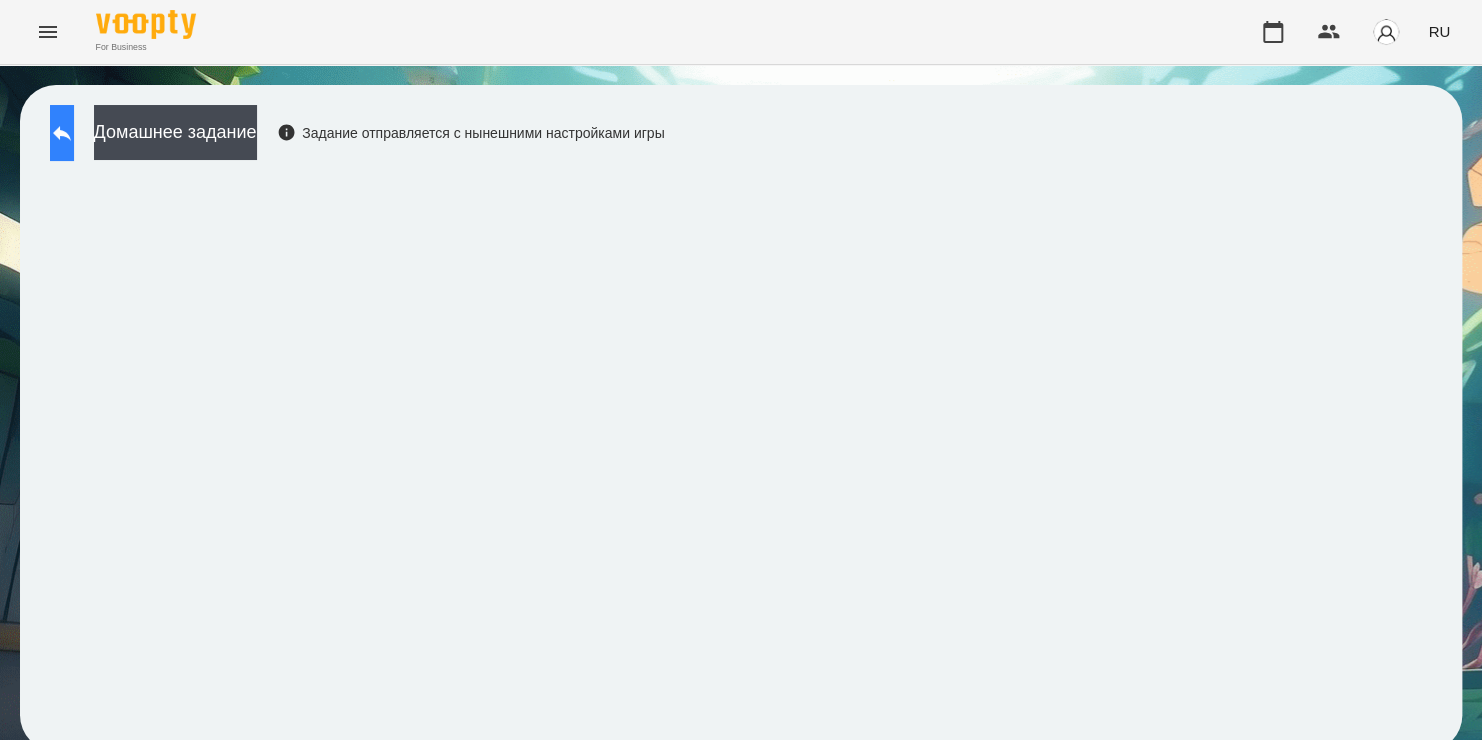 click 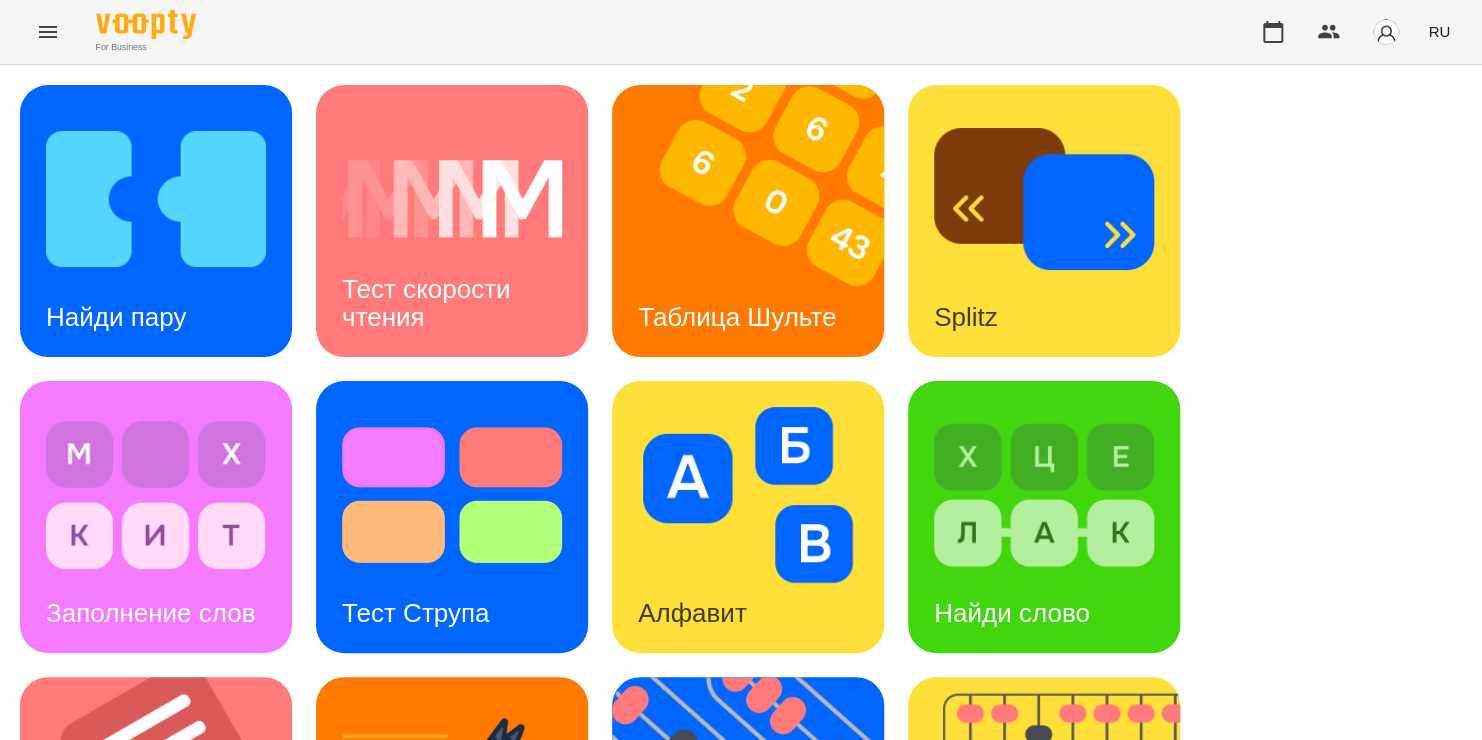 scroll, scrollTop: 686, scrollLeft: 0, axis: vertical 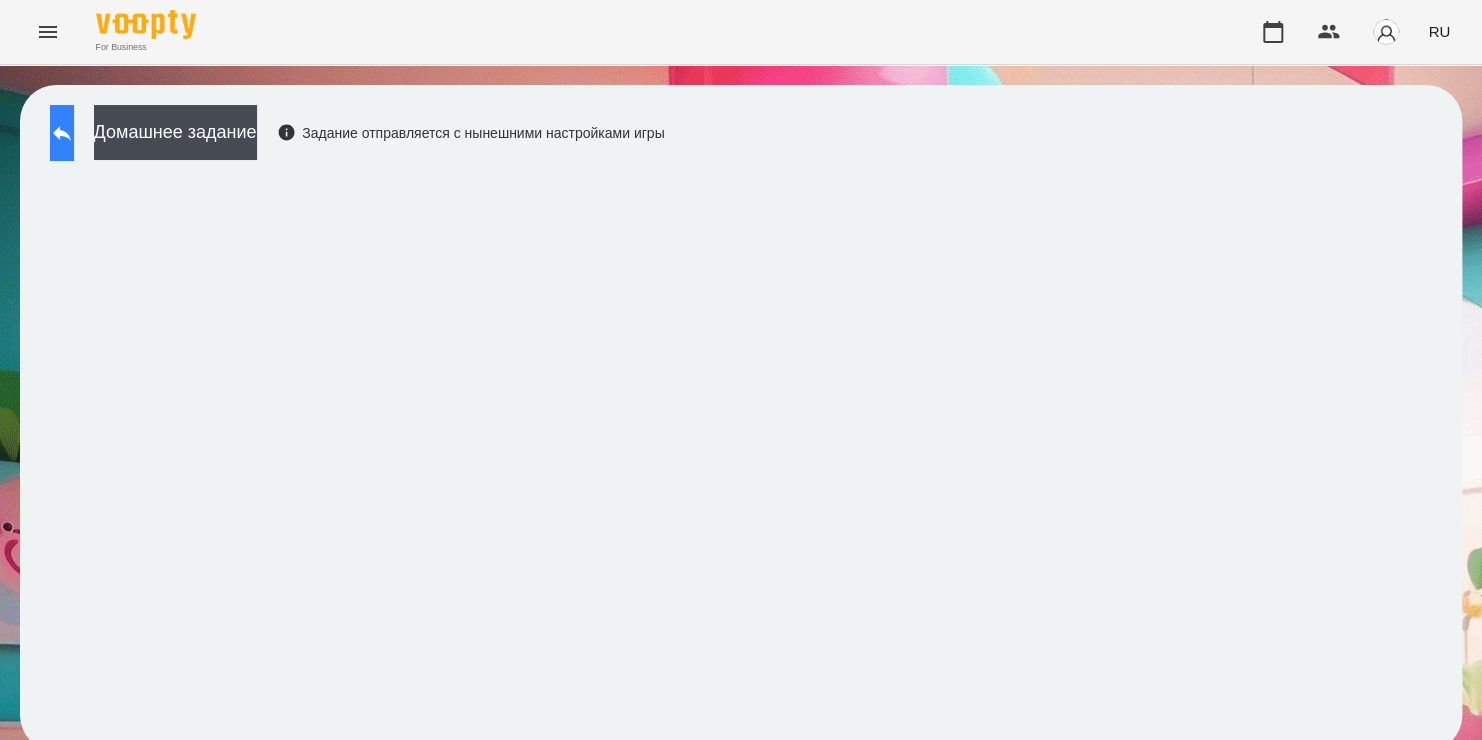 click 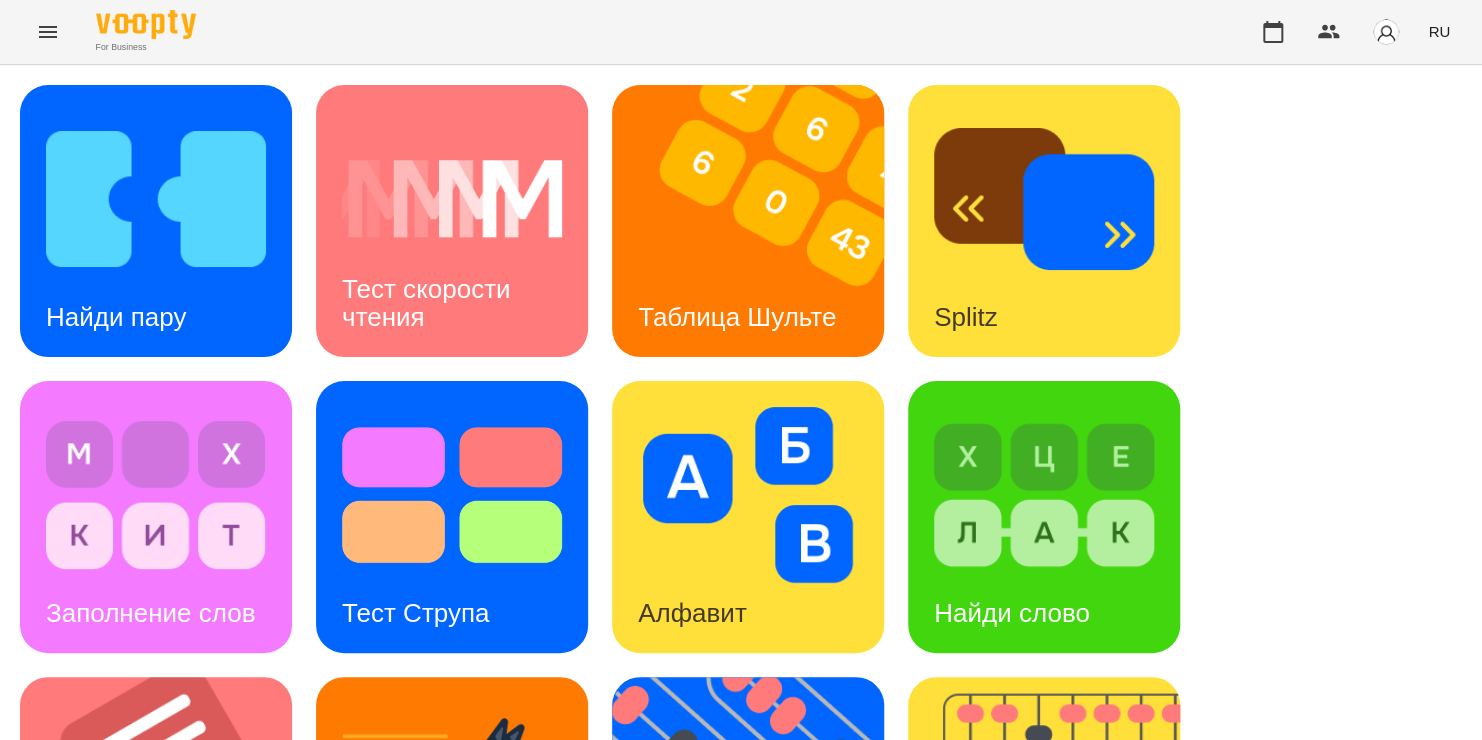 scroll, scrollTop: 638, scrollLeft: 0, axis: vertical 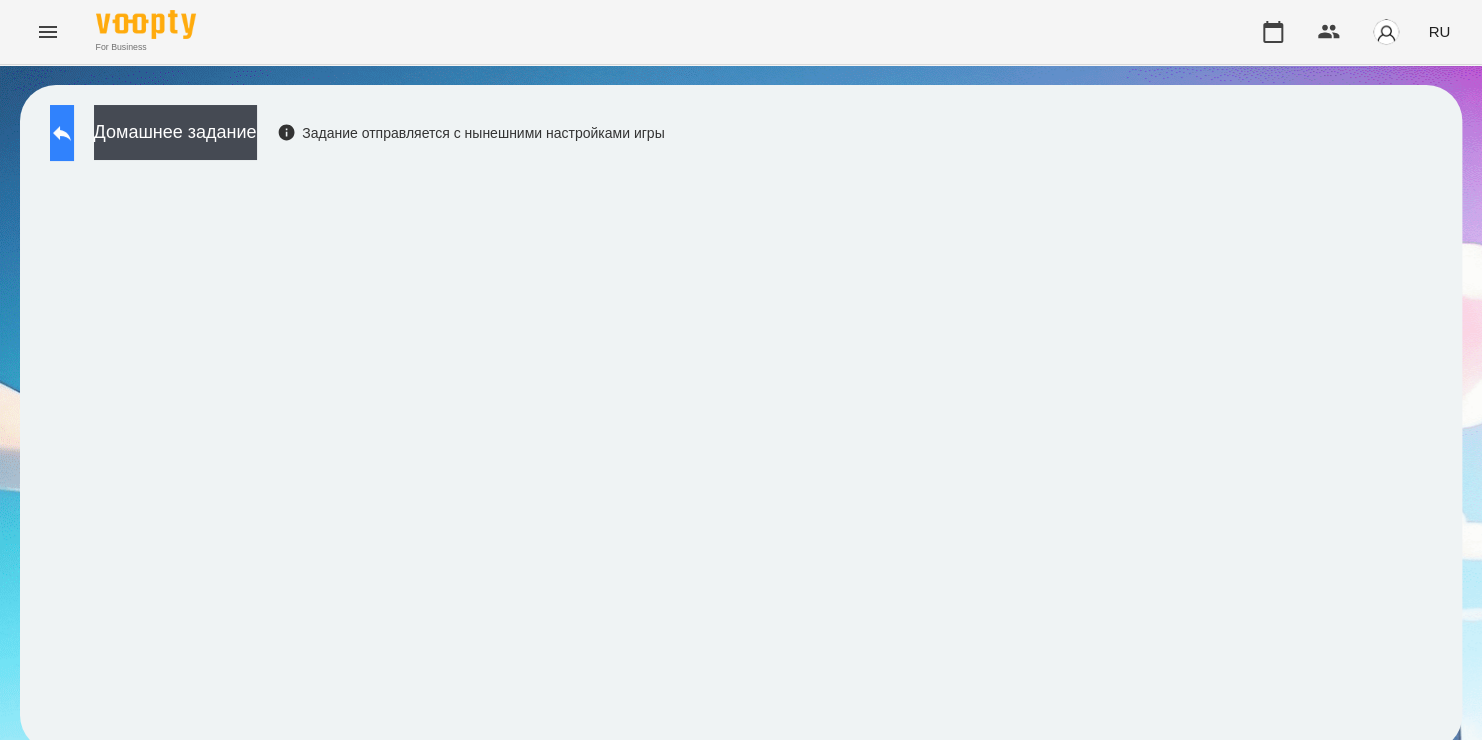 click at bounding box center (62, 133) 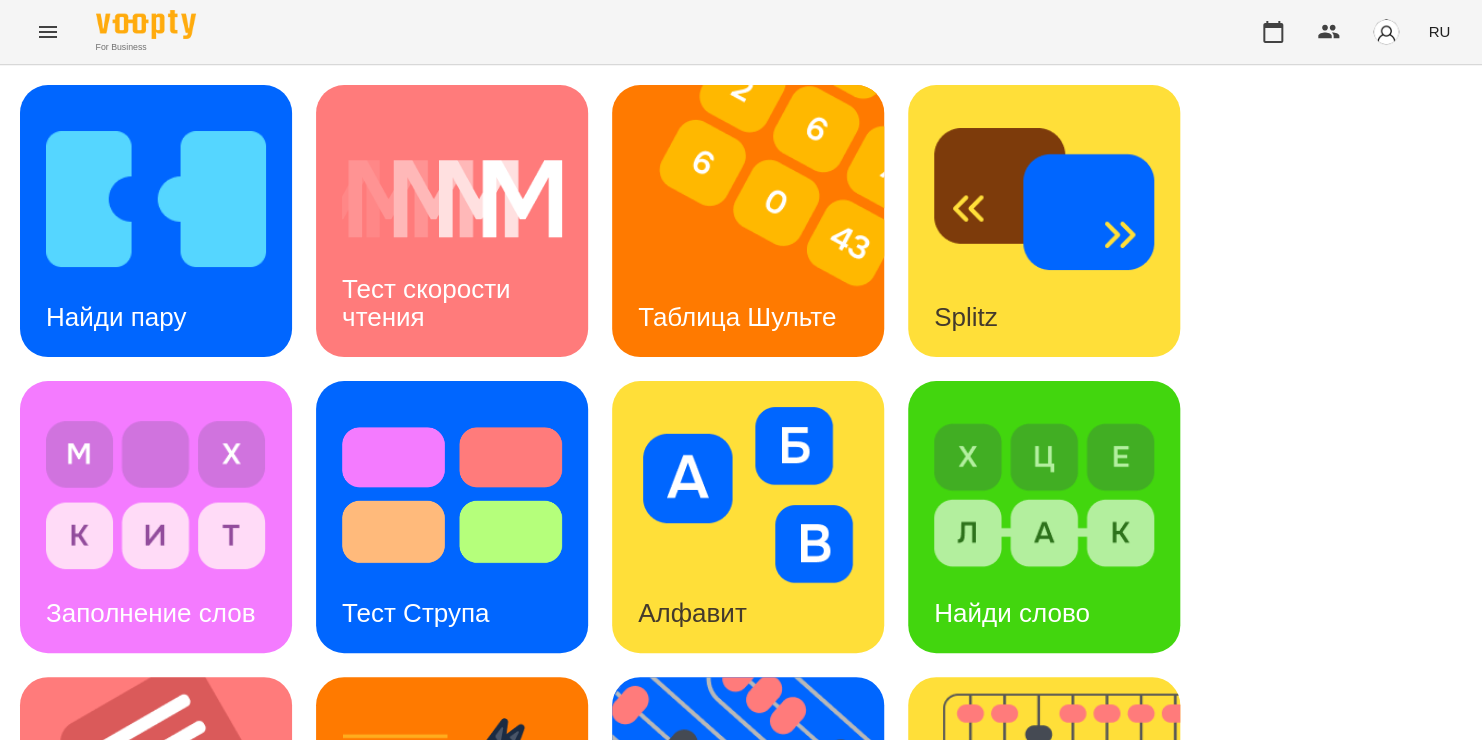 scroll, scrollTop: 690, scrollLeft: 0, axis: vertical 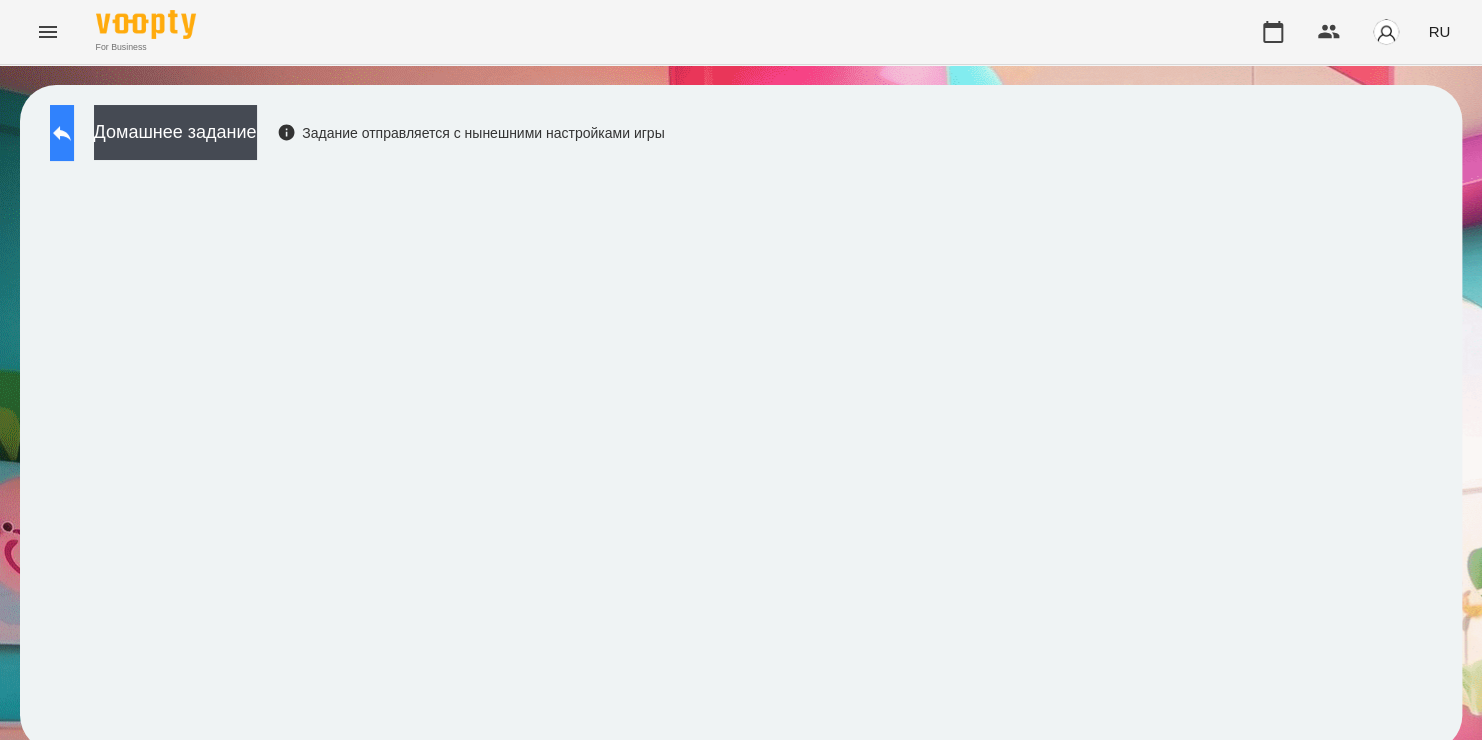 click at bounding box center (62, 133) 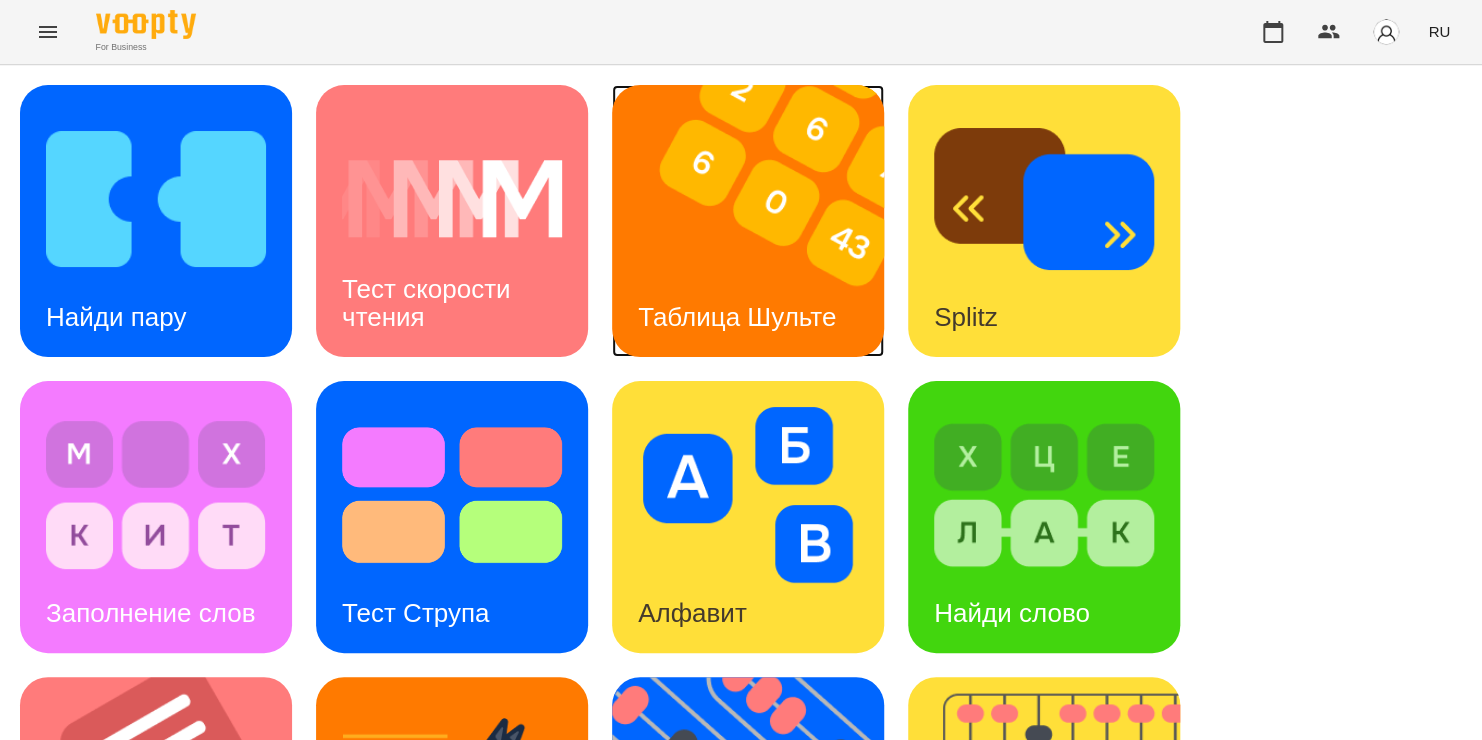 click on "Таблица Шульте" at bounding box center (737, 317) 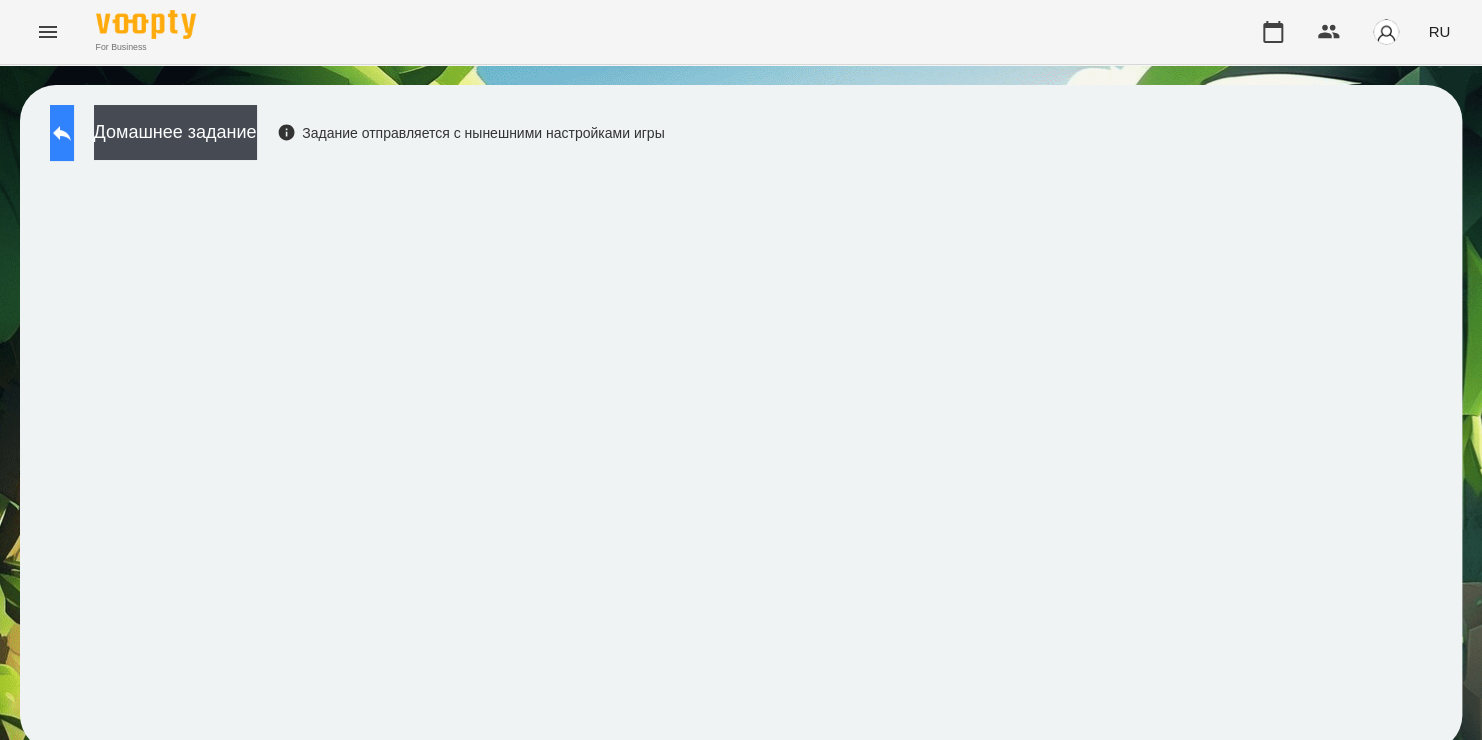 click 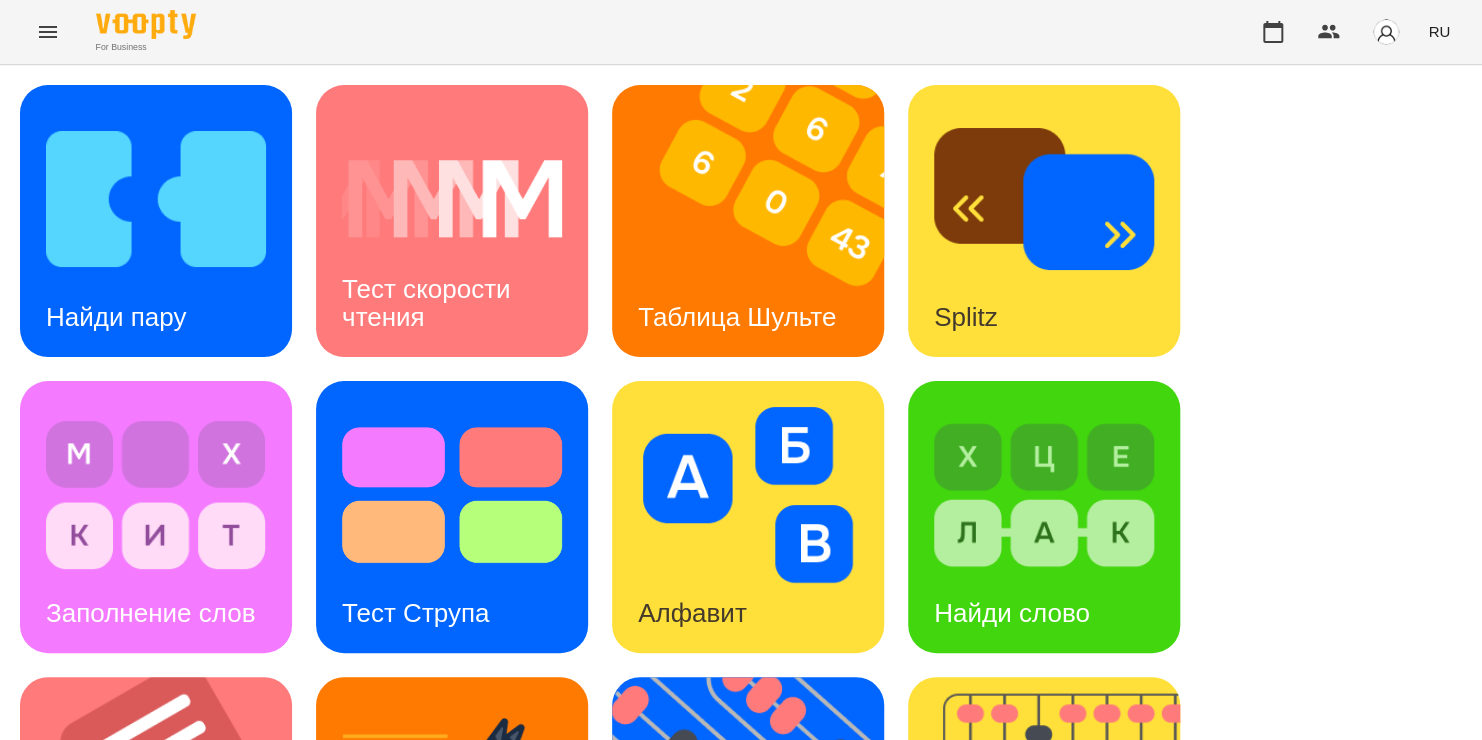 scroll, scrollTop: 571, scrollLeft: 0, axis: vertical 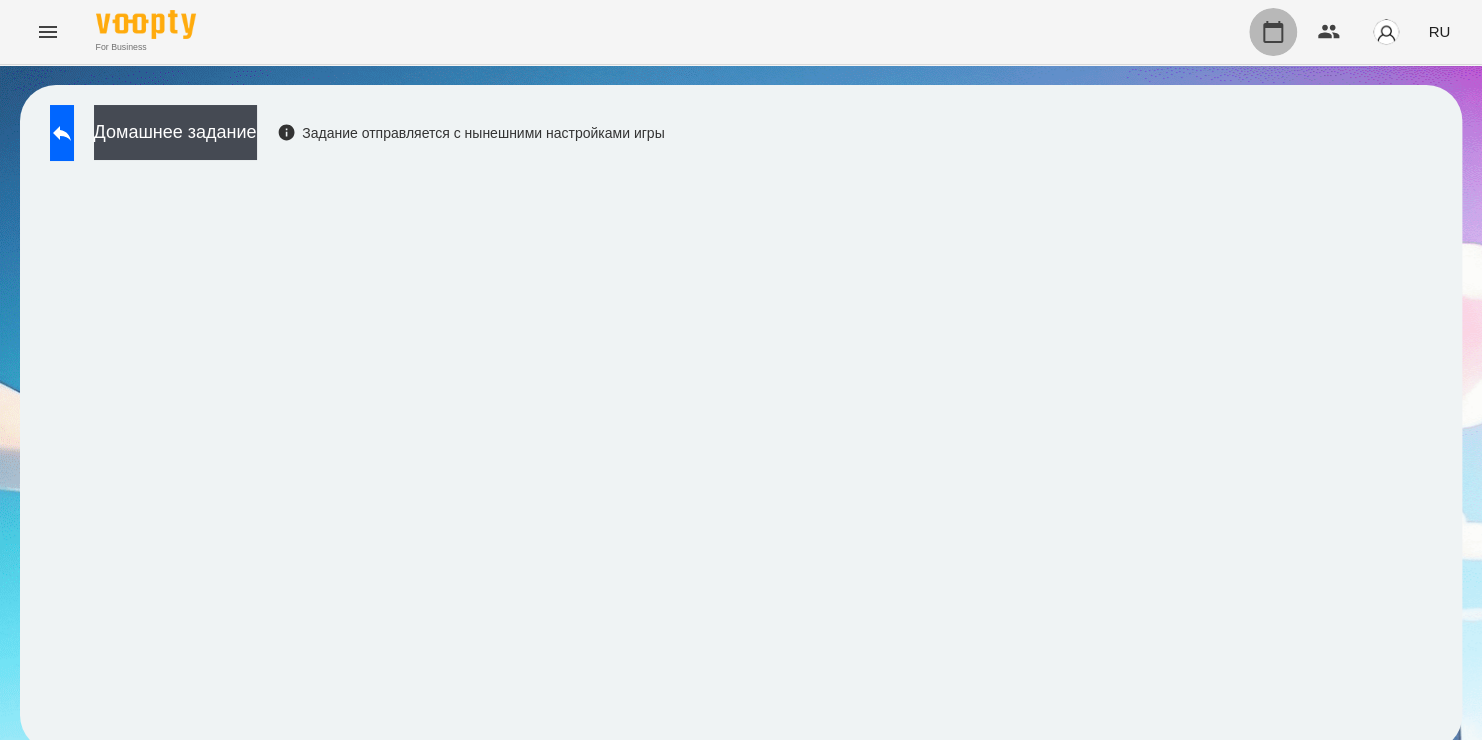click 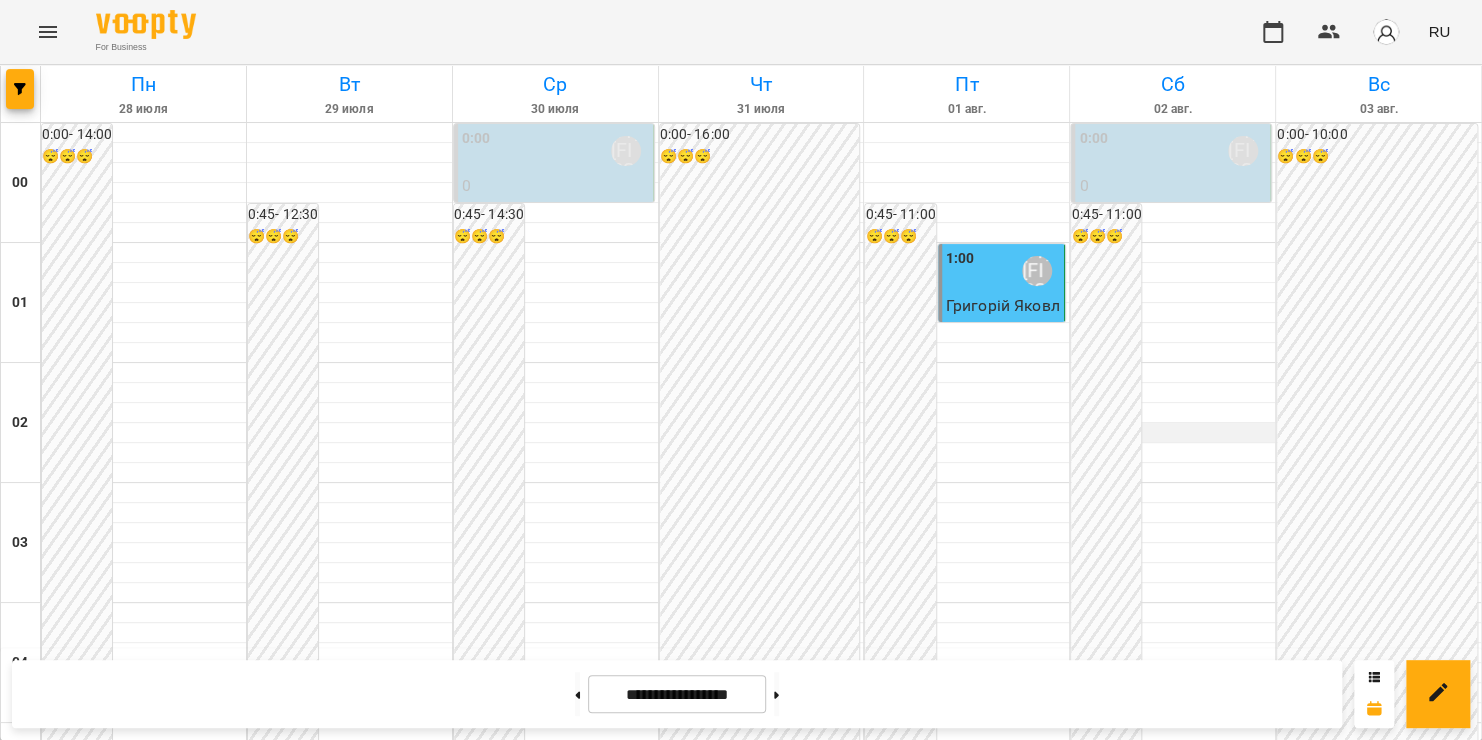 type 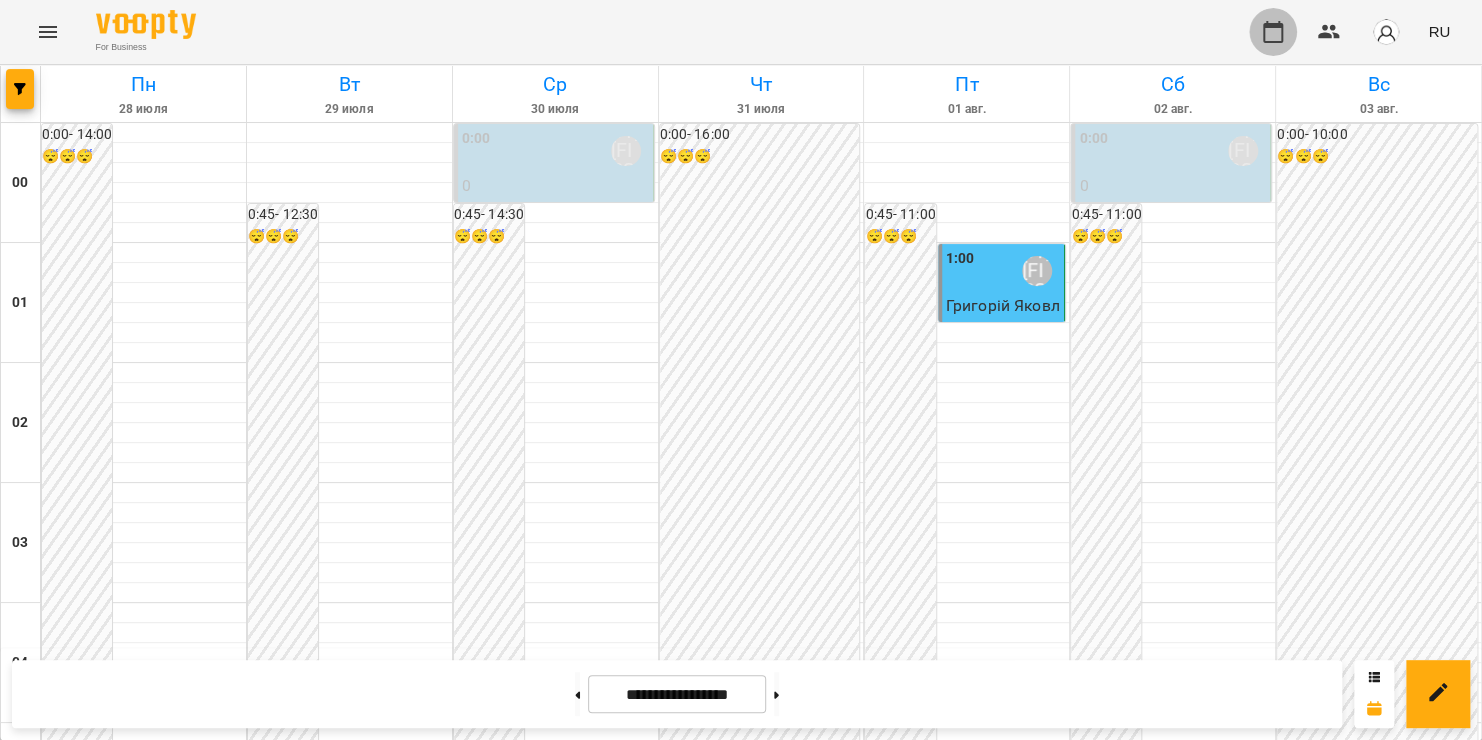 scroll, scrollTop: 1138, scrollLeft: 0, axis: vertical 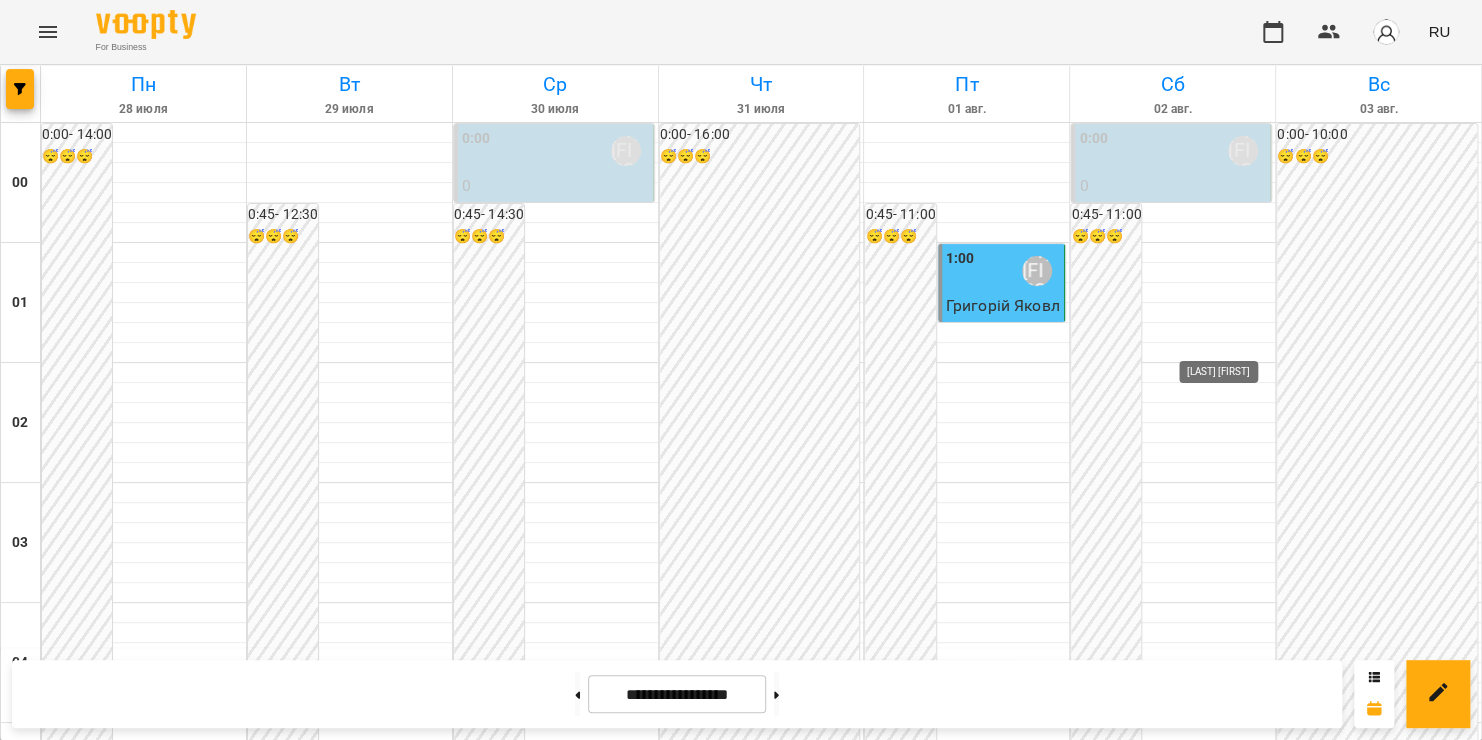 click on "[LAST] [FIRST]" at bounding box center [1243, 1471] 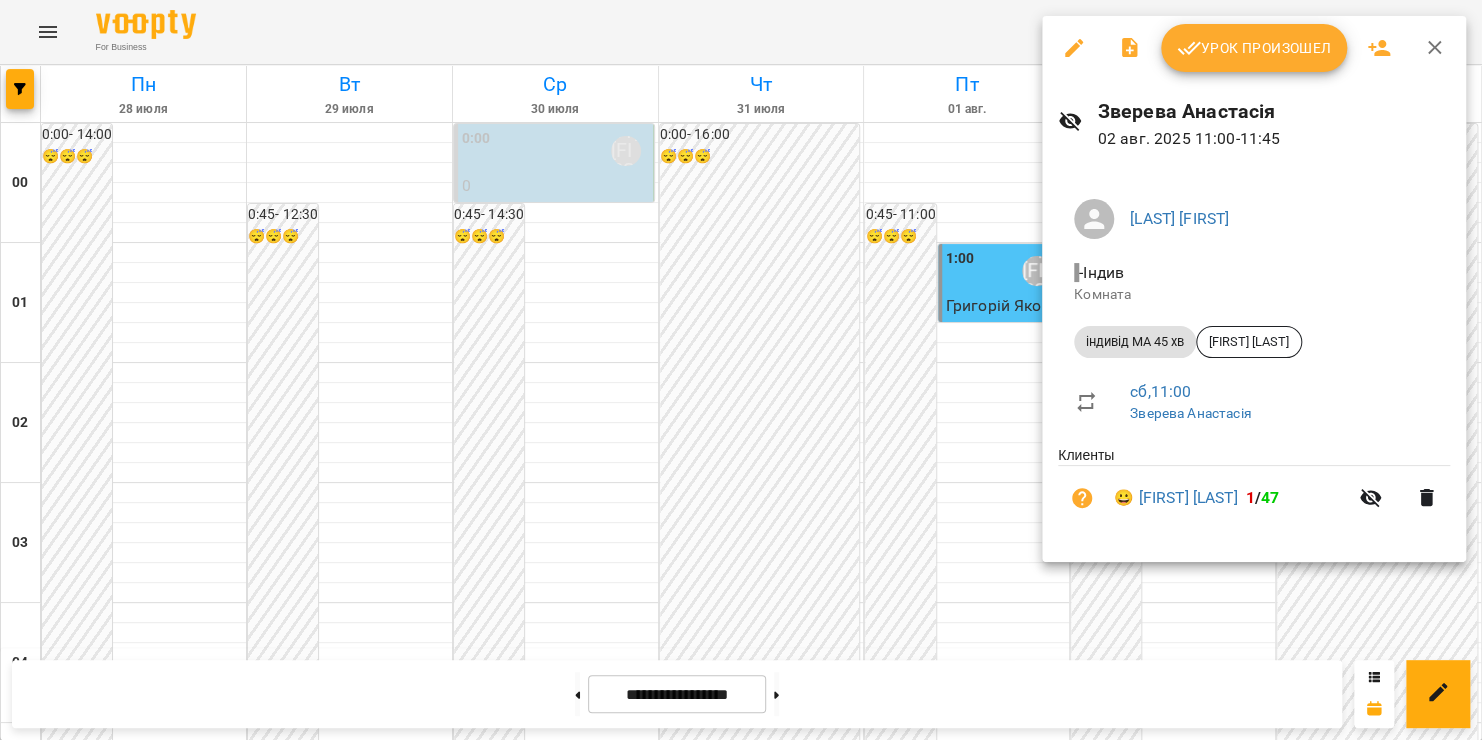 click on "Урок произошел" at bounding box center [1254, 48] 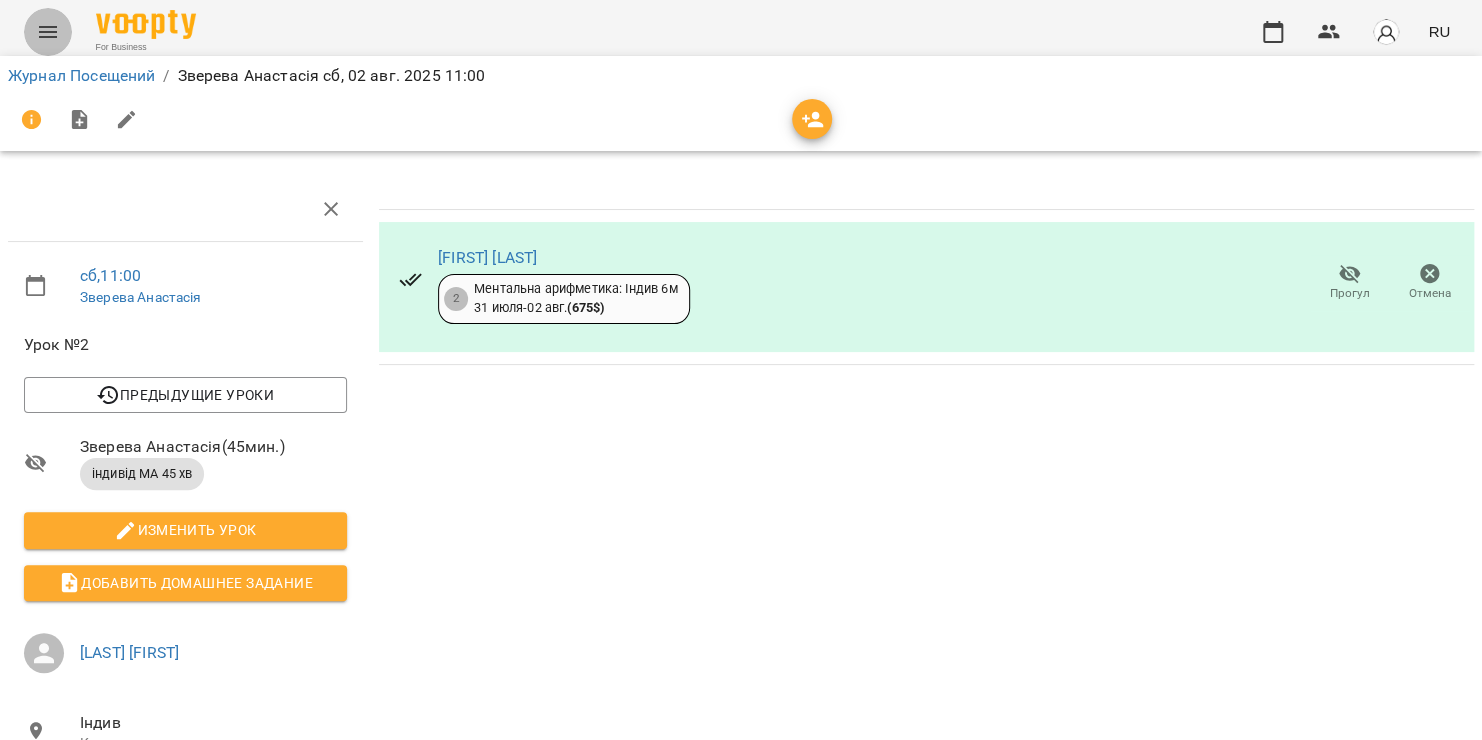 click 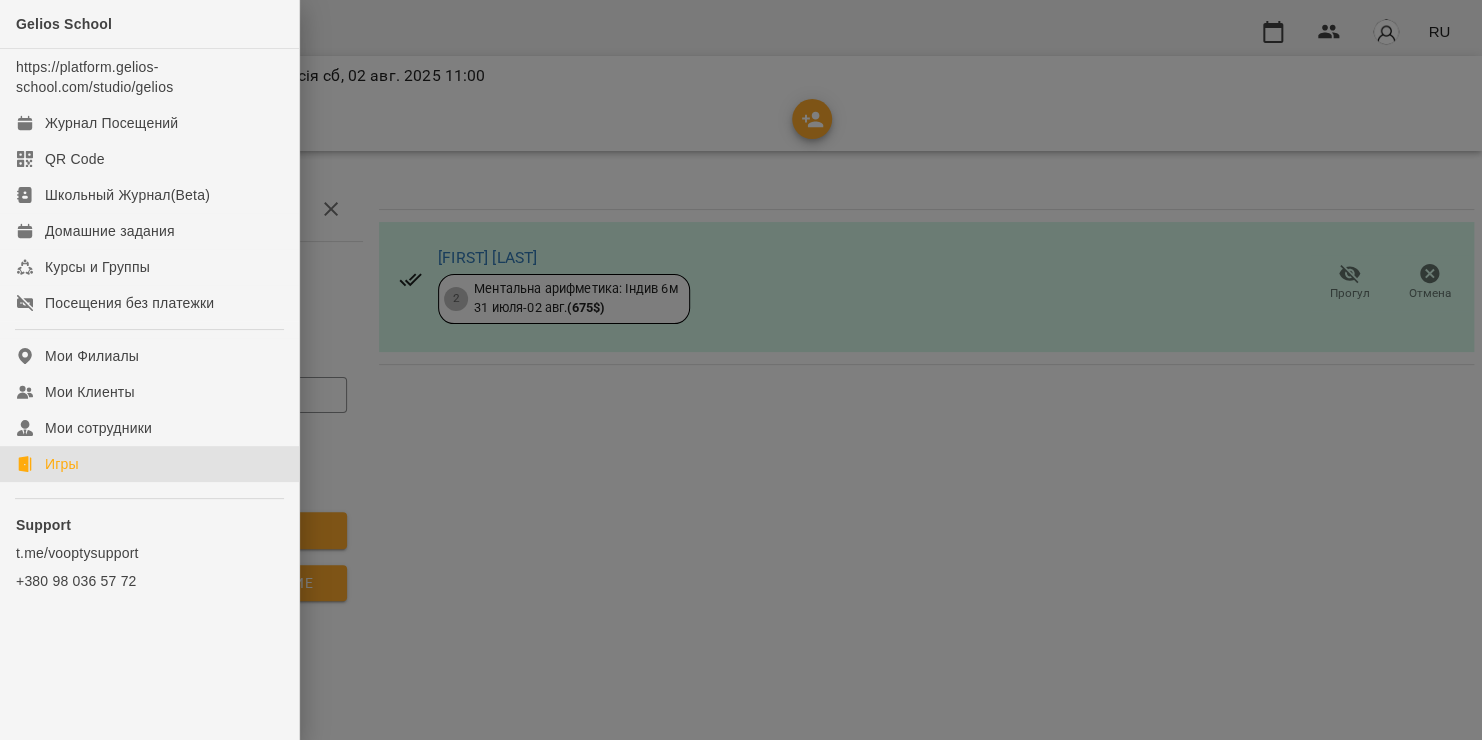 click on "Игры" 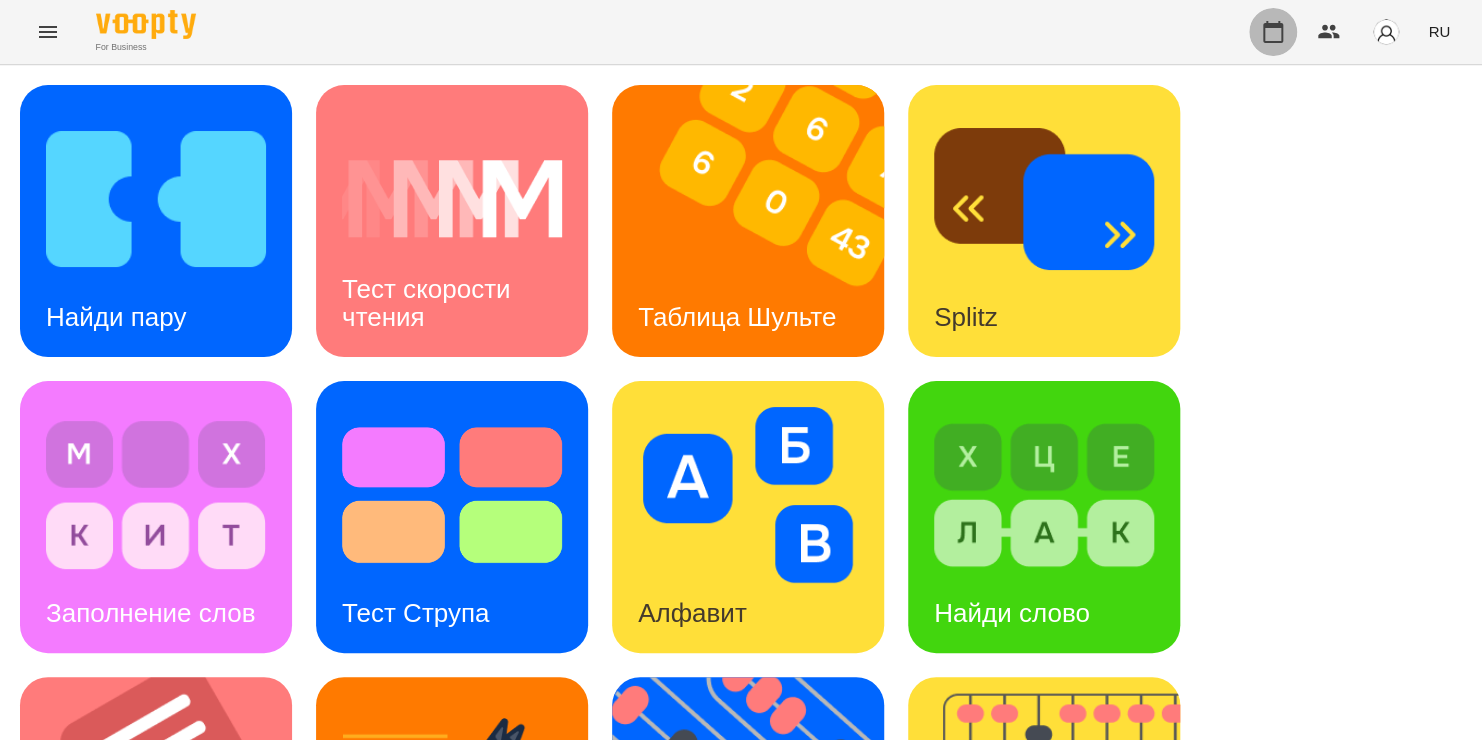 click 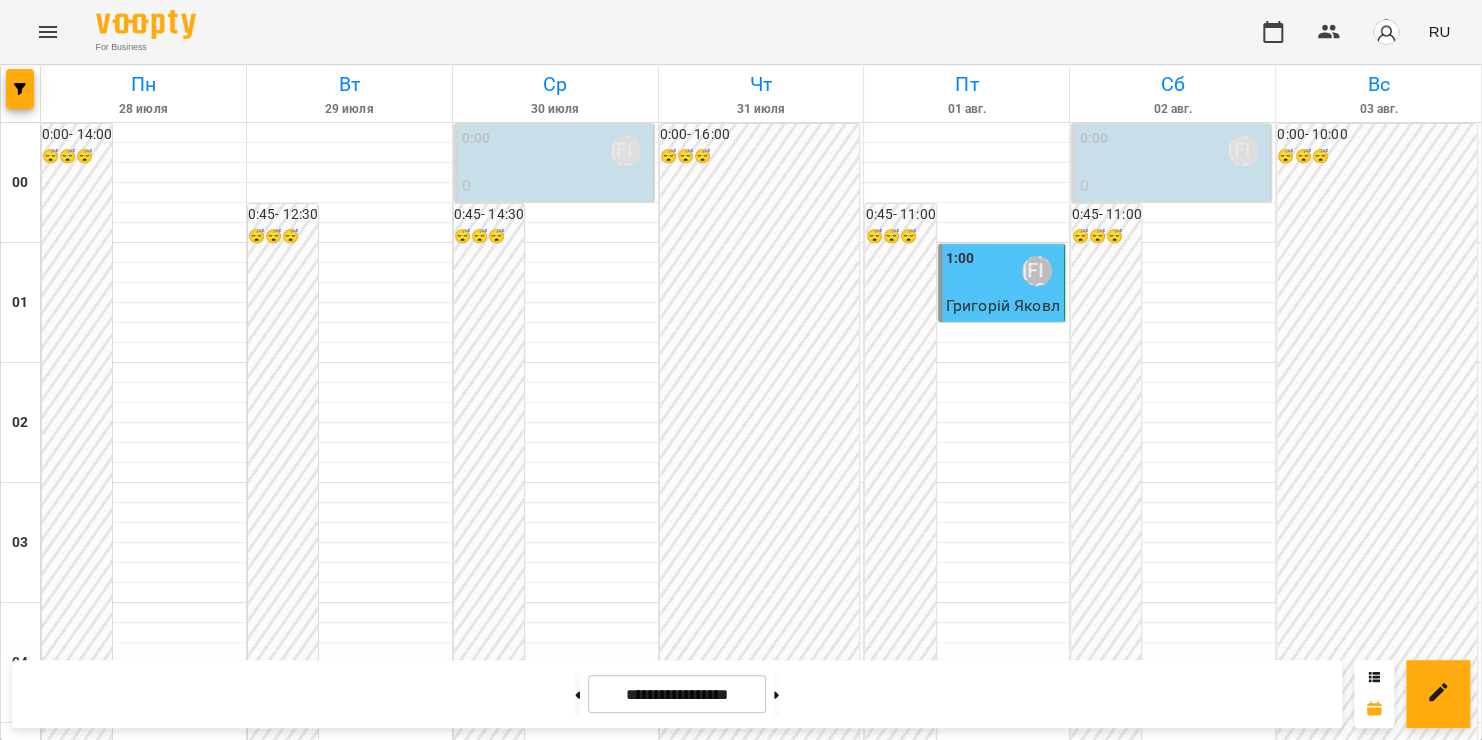scroll, scrollTop: 1324, scrollLeft: 0, axis: vertical 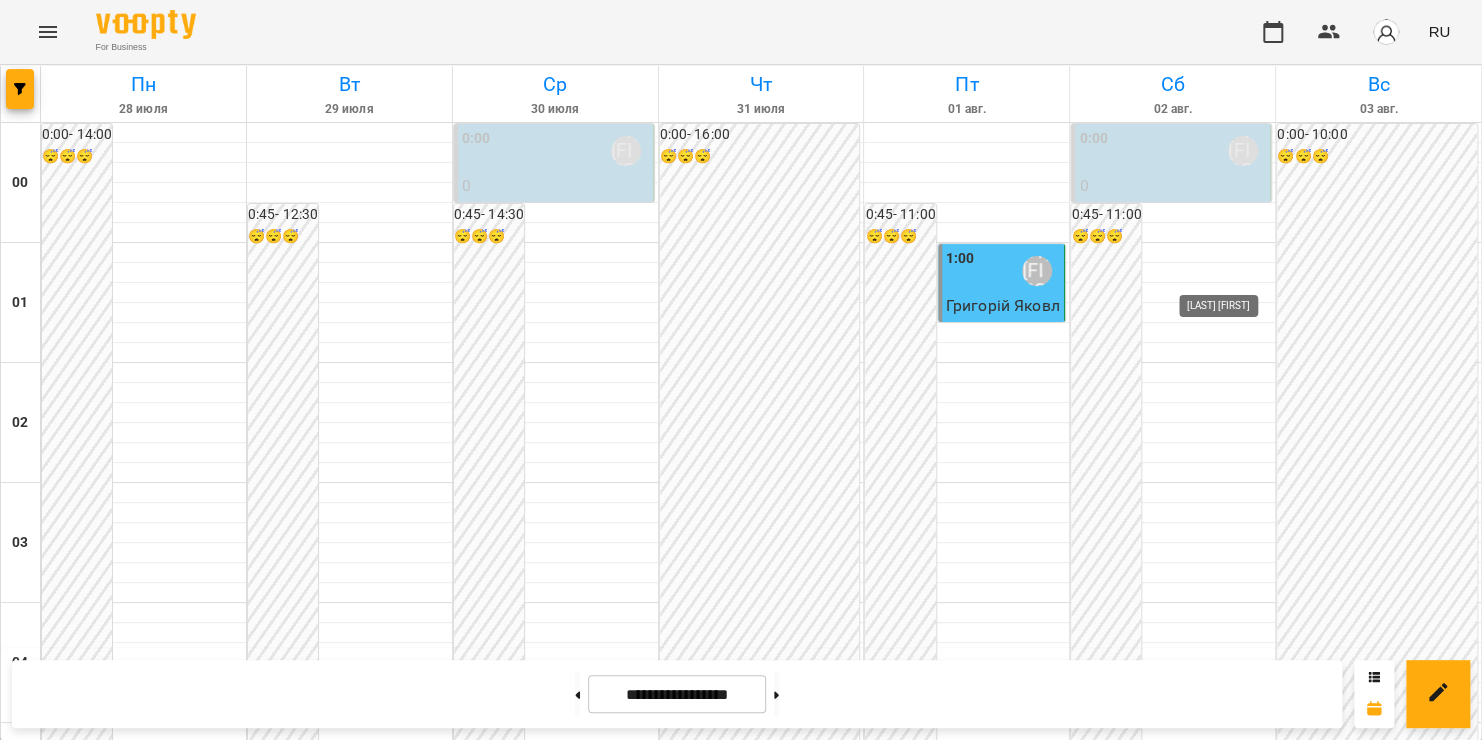 click on "[LAST] [FIRST]" at bounding box center (1243, 1591) 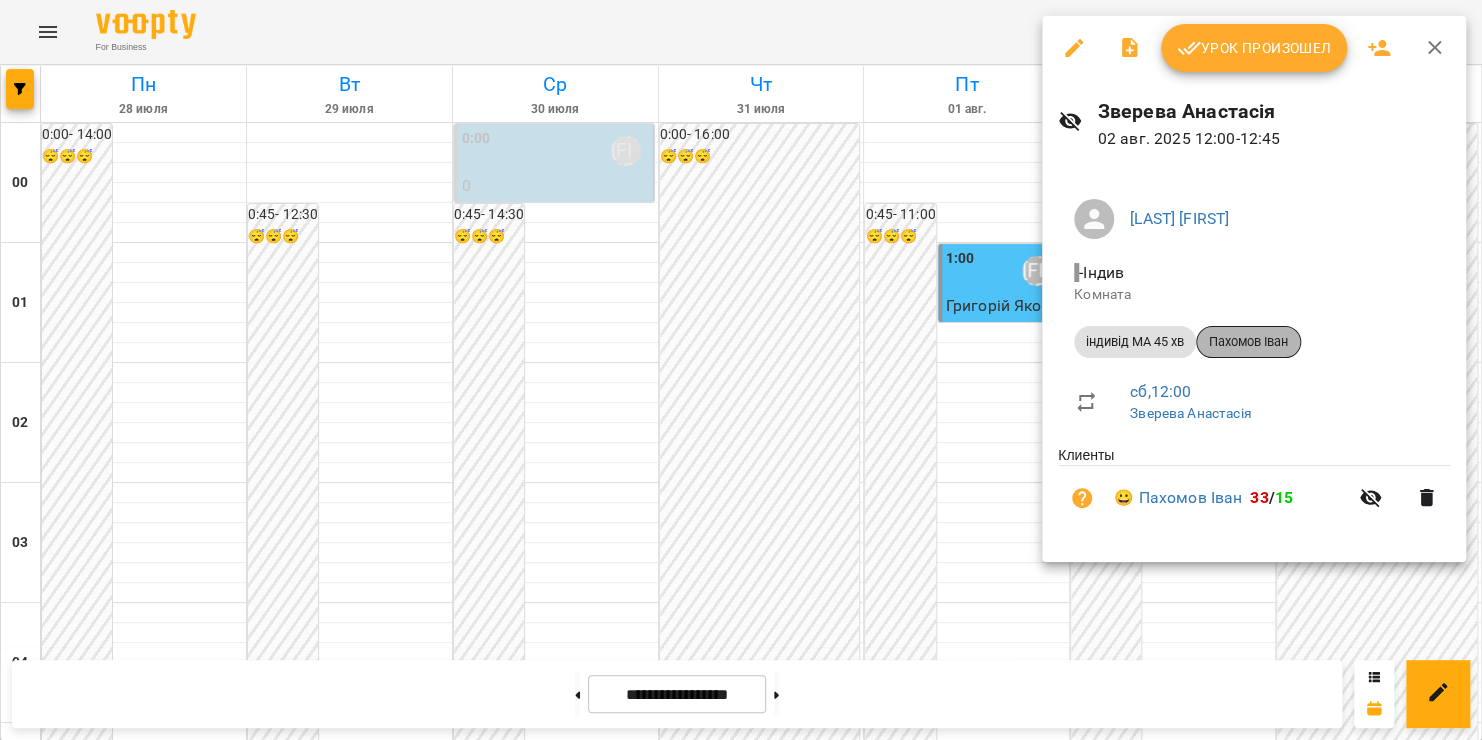 click on "Пахомов Іван" at bounding box center [1248, 342] 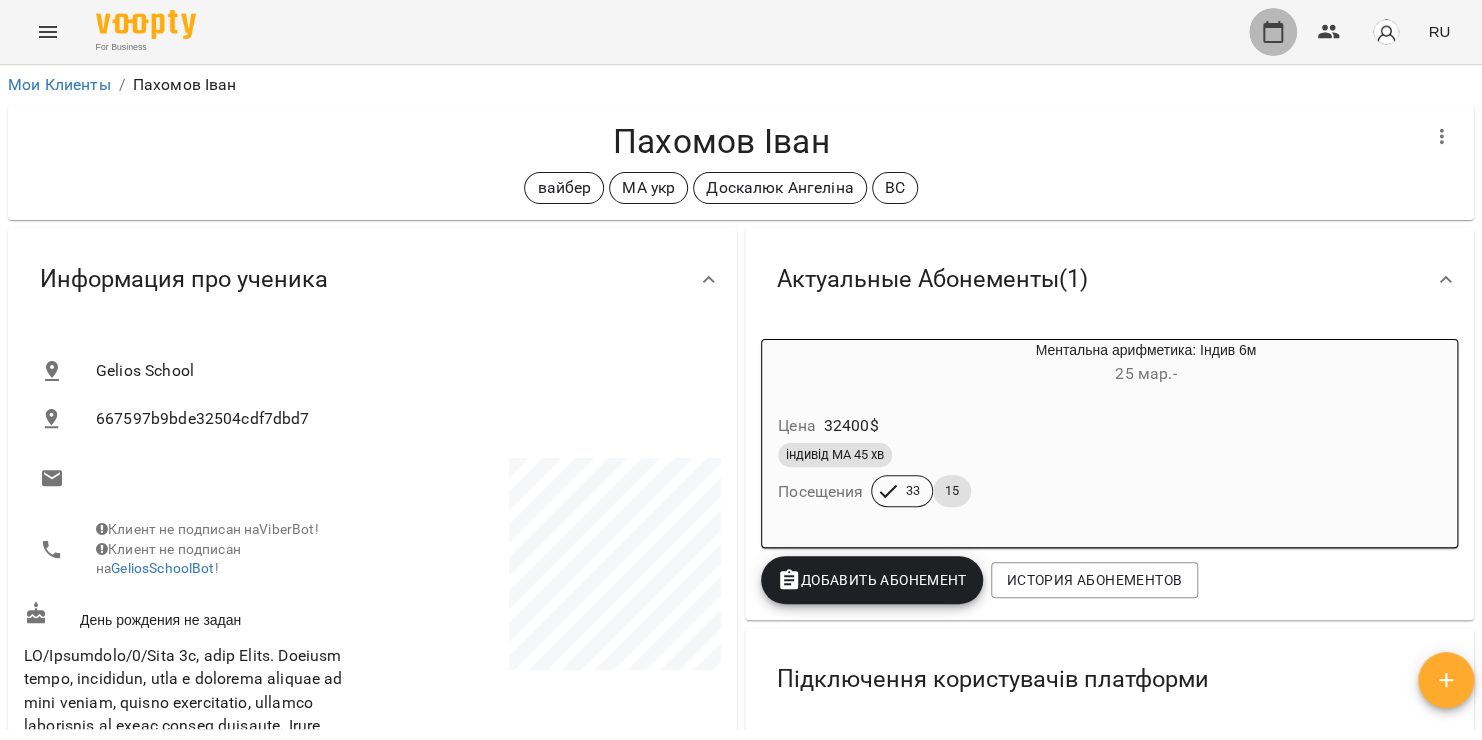 click 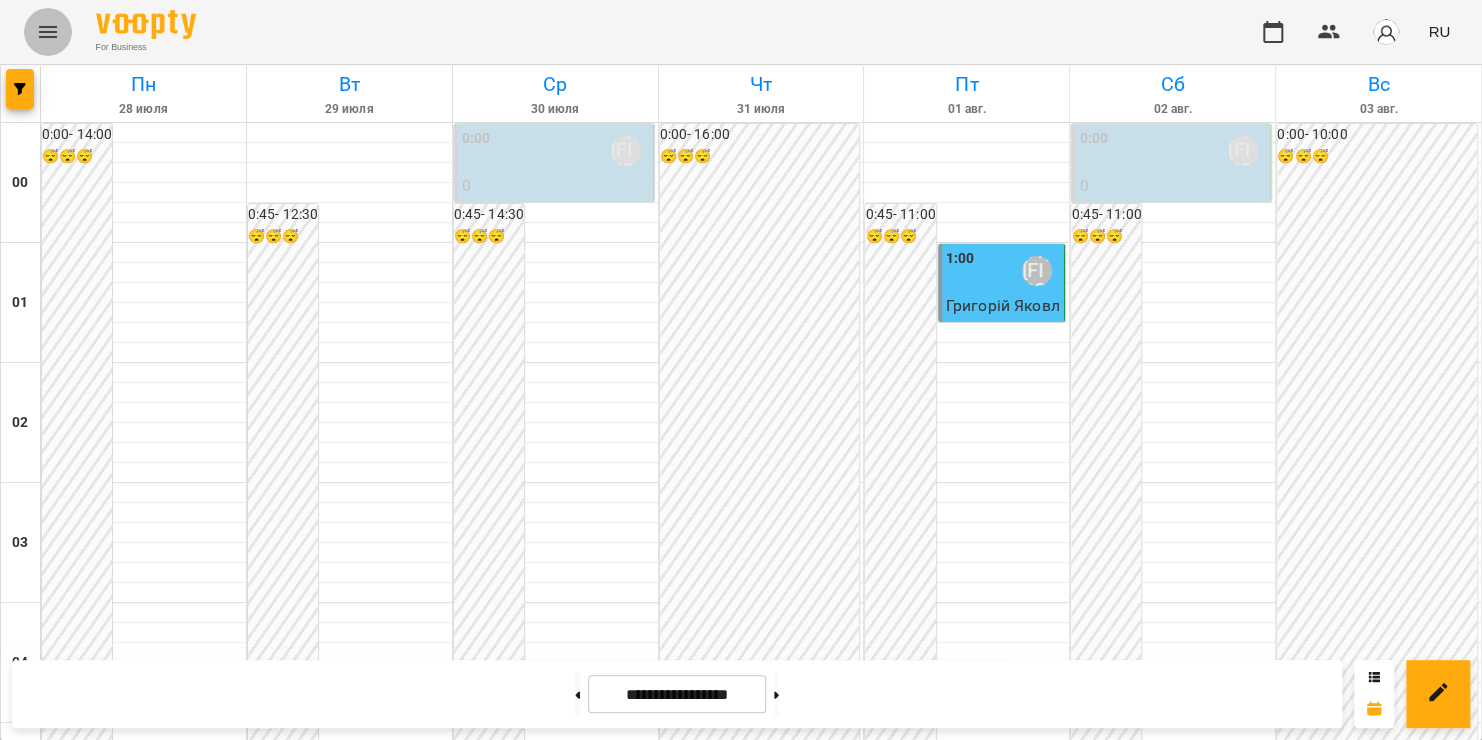 click 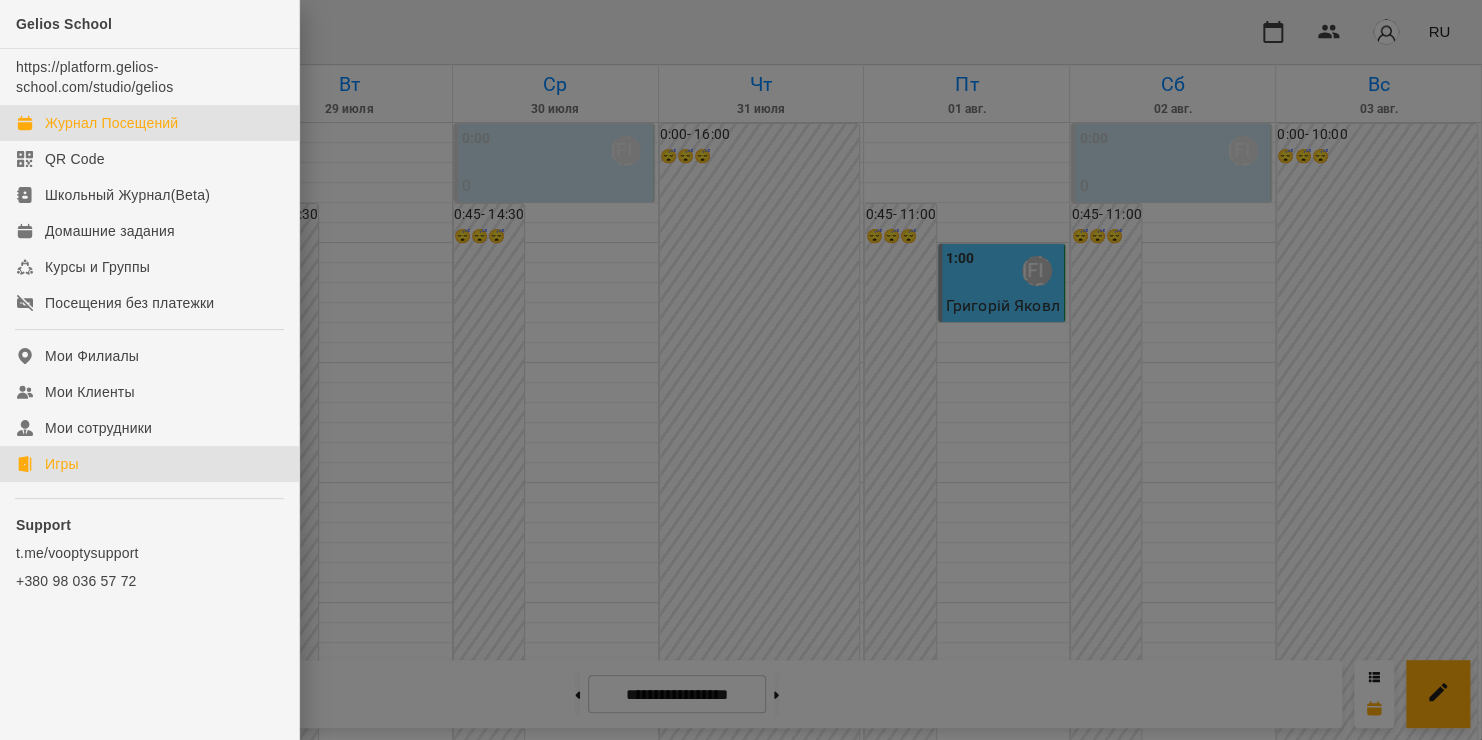 click on "Игры" 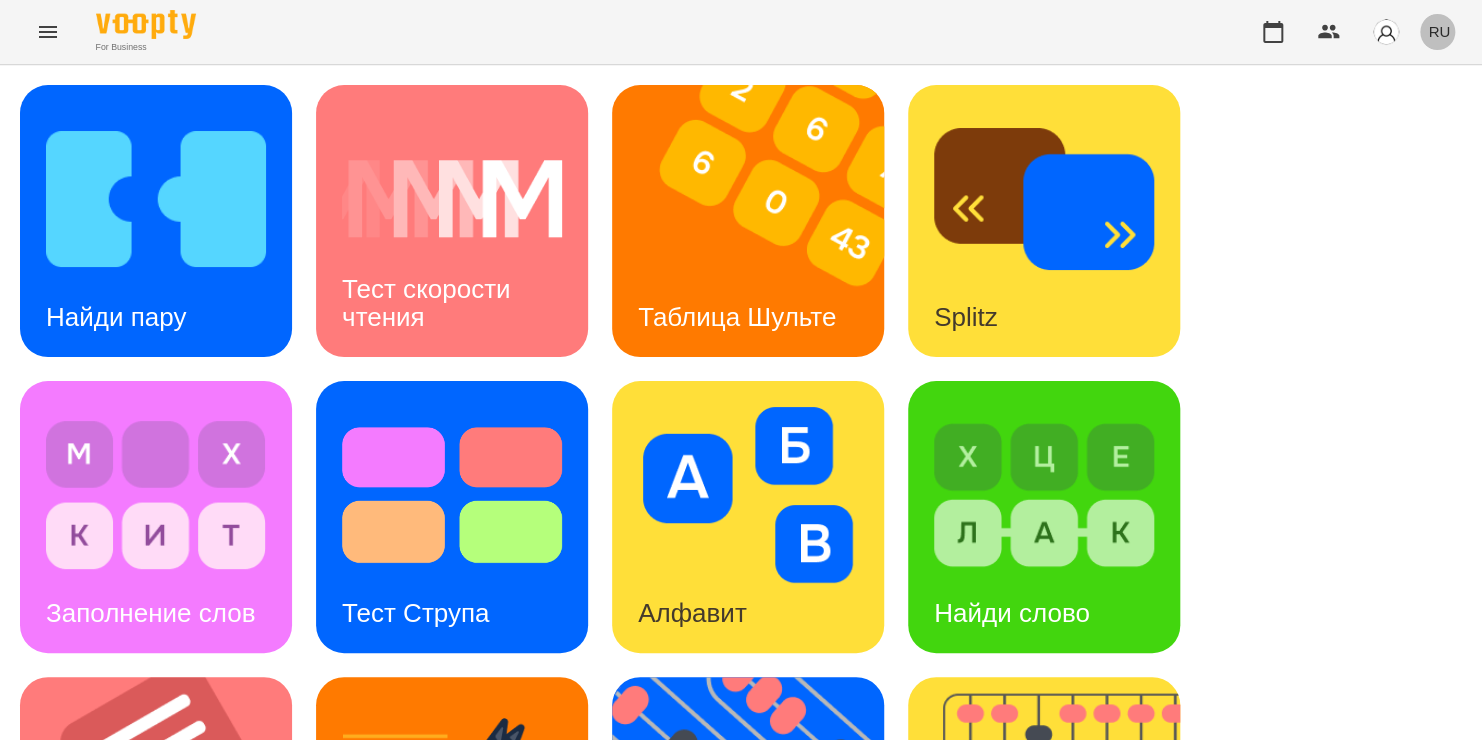 click on "RU" at bounding box center (1439, 31) 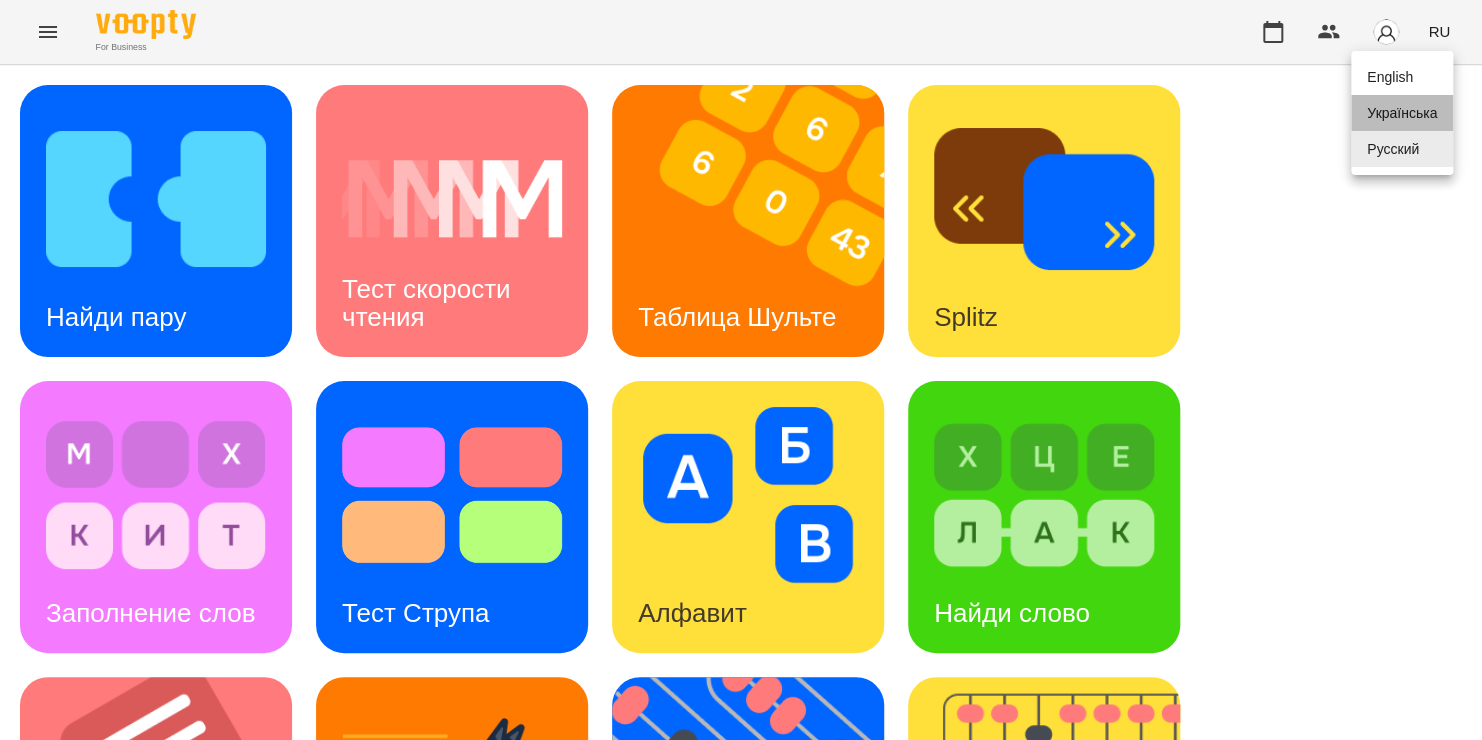 click on "Українська" at bounding box center [1402, 113] 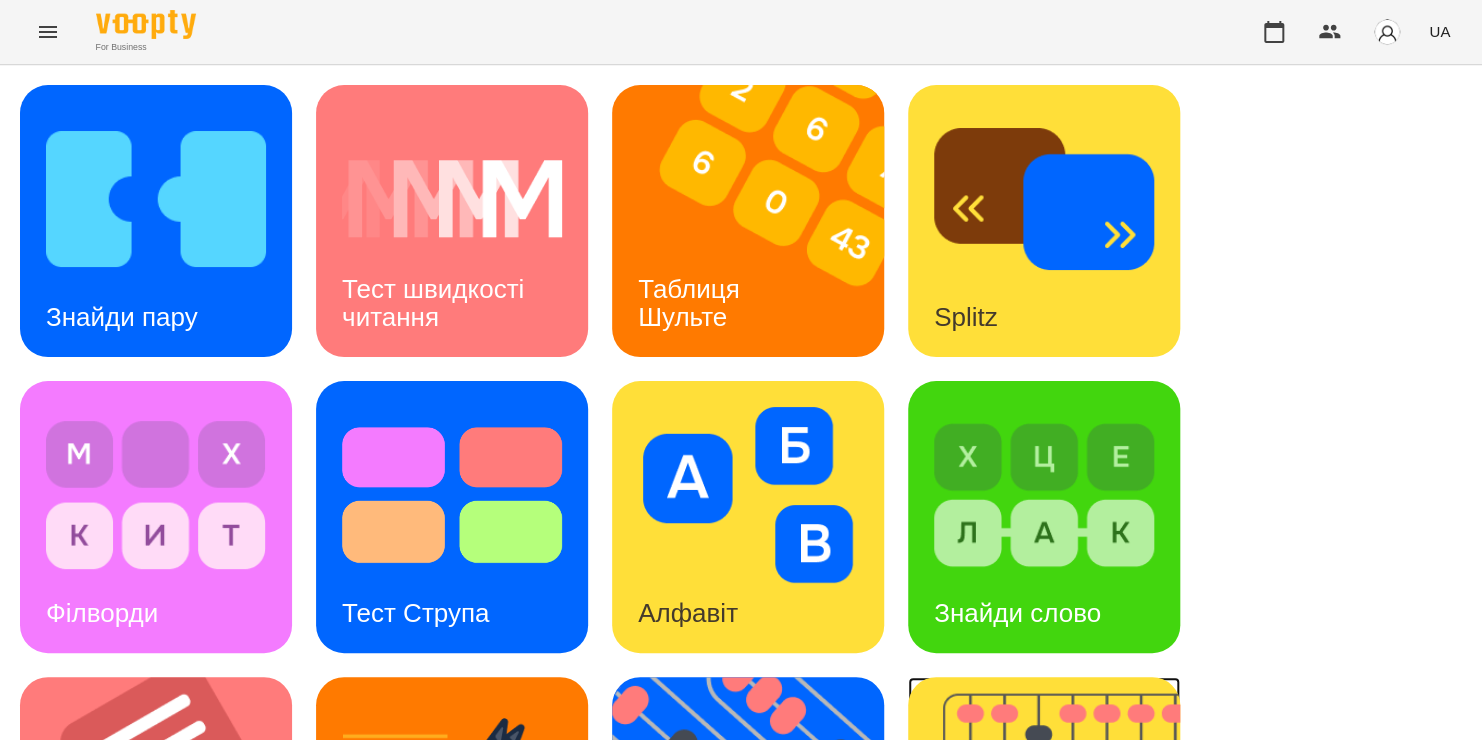 click at bounding box center (1056, 813) 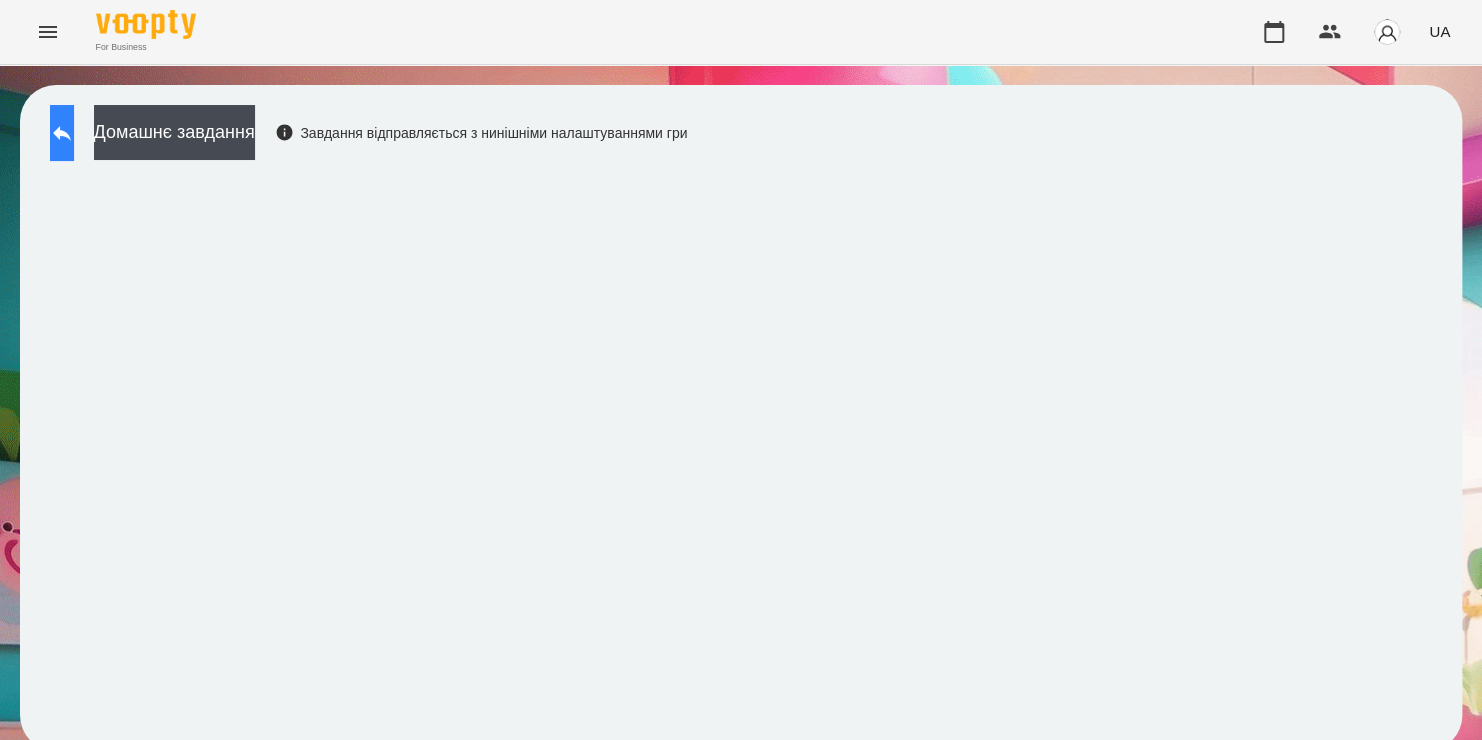 click 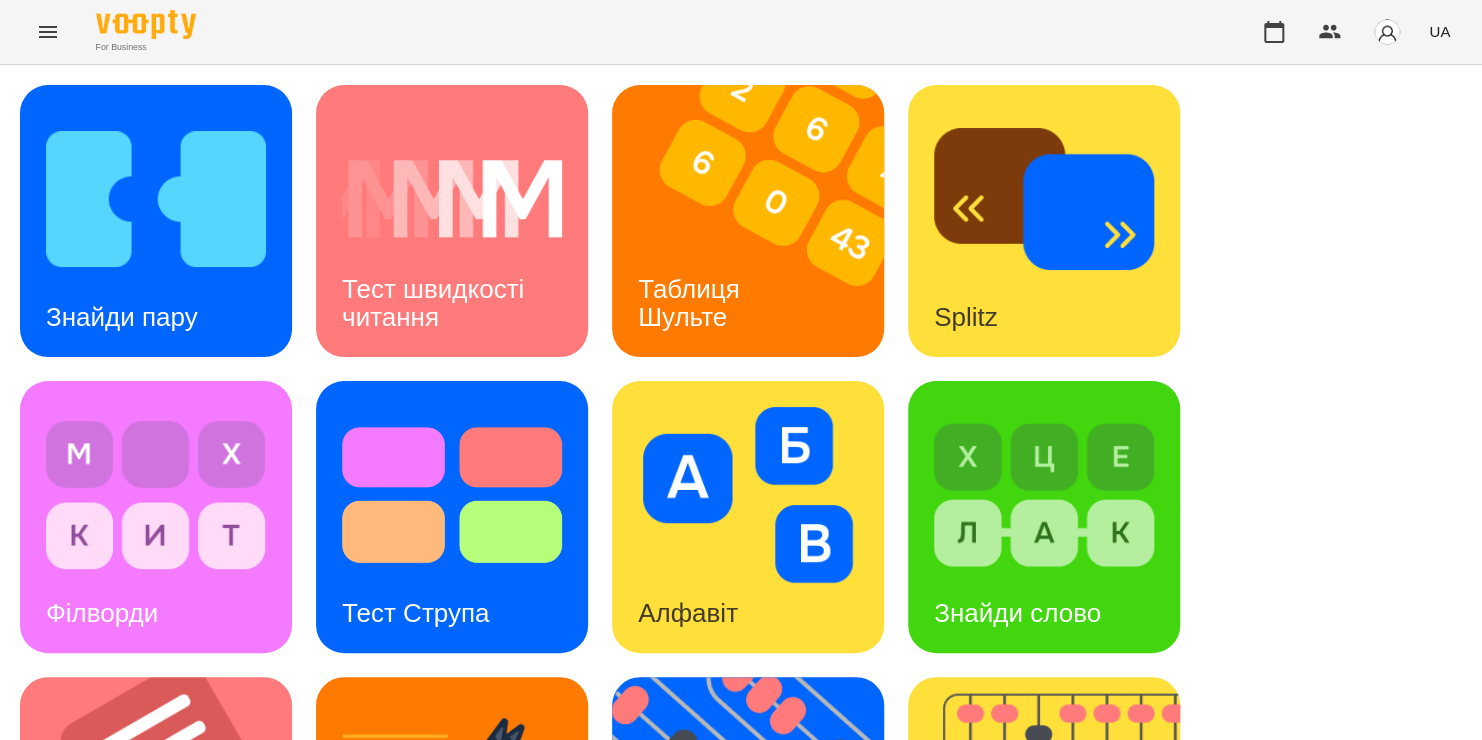 scroll, scrollTop: 468, scrollLeft: 0, axis: vertical 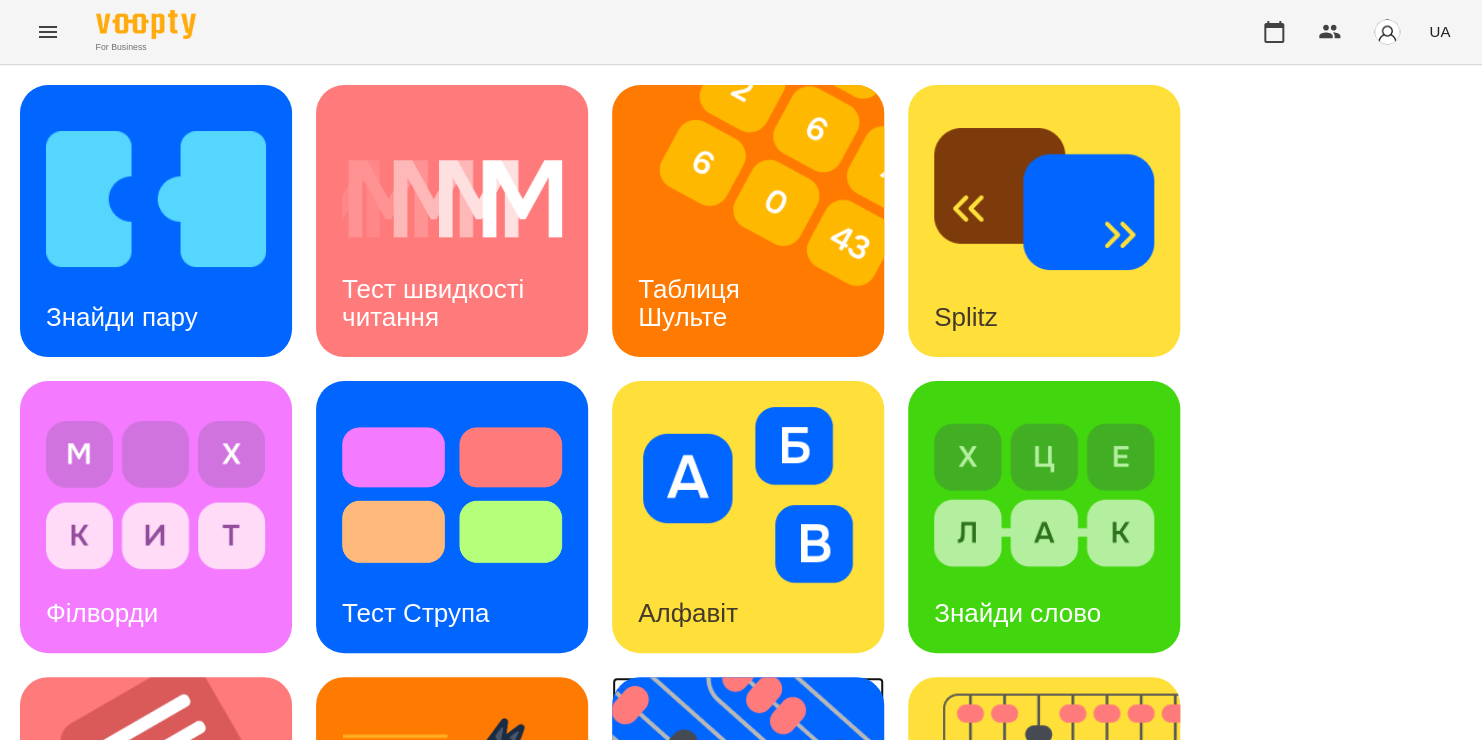 click on "Флешкарти" at bounding box center (706, 909) 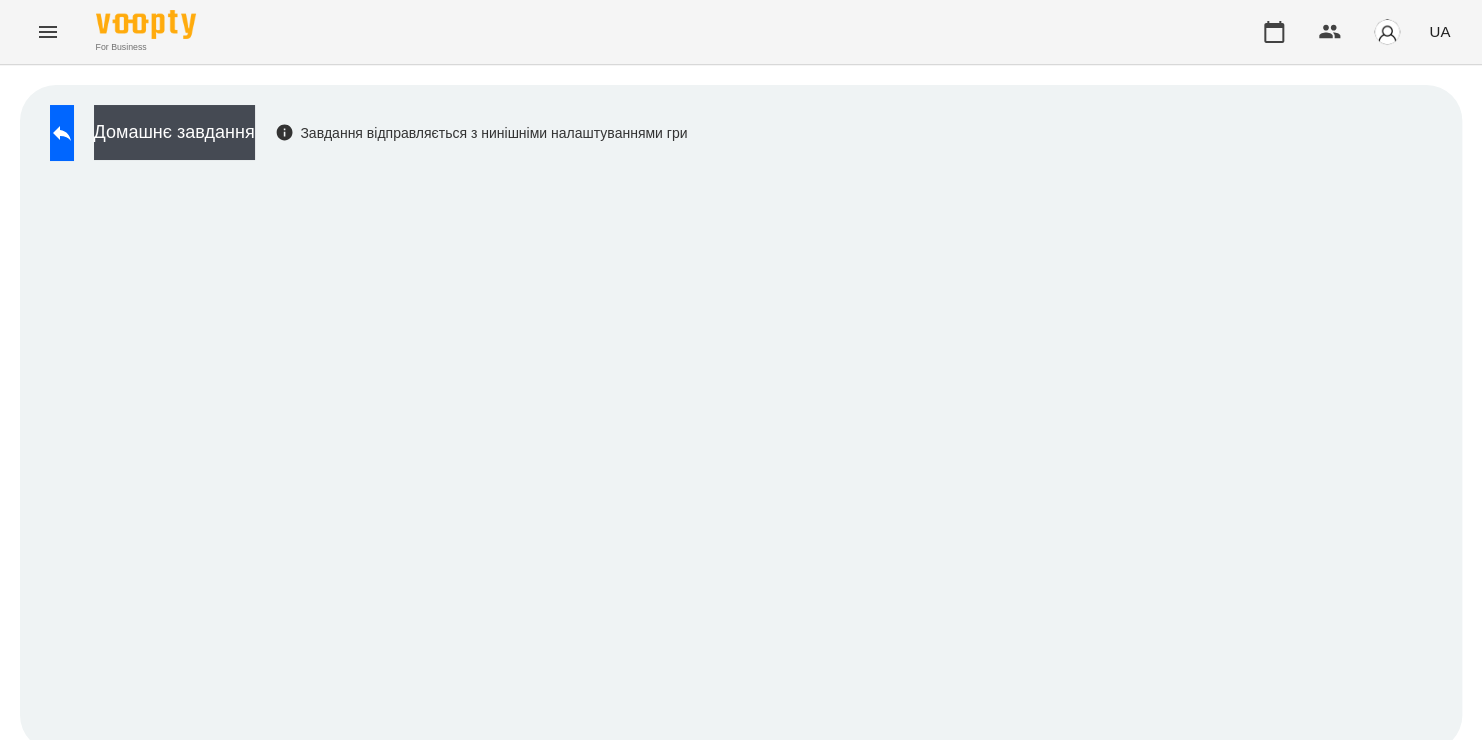 scroll, scrollTop: 11, scrollLeft: 0, axis: vertical 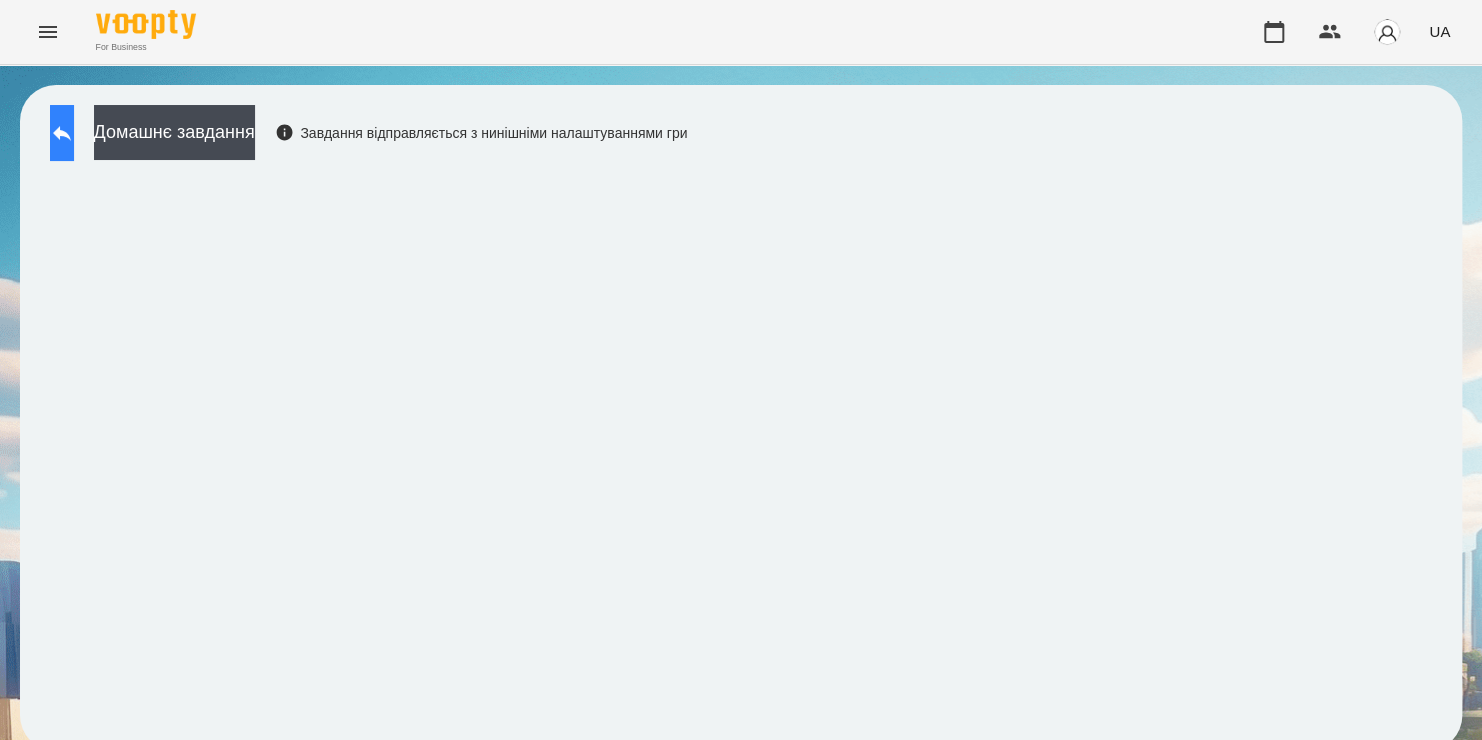 click at bounding box center [62, 133] 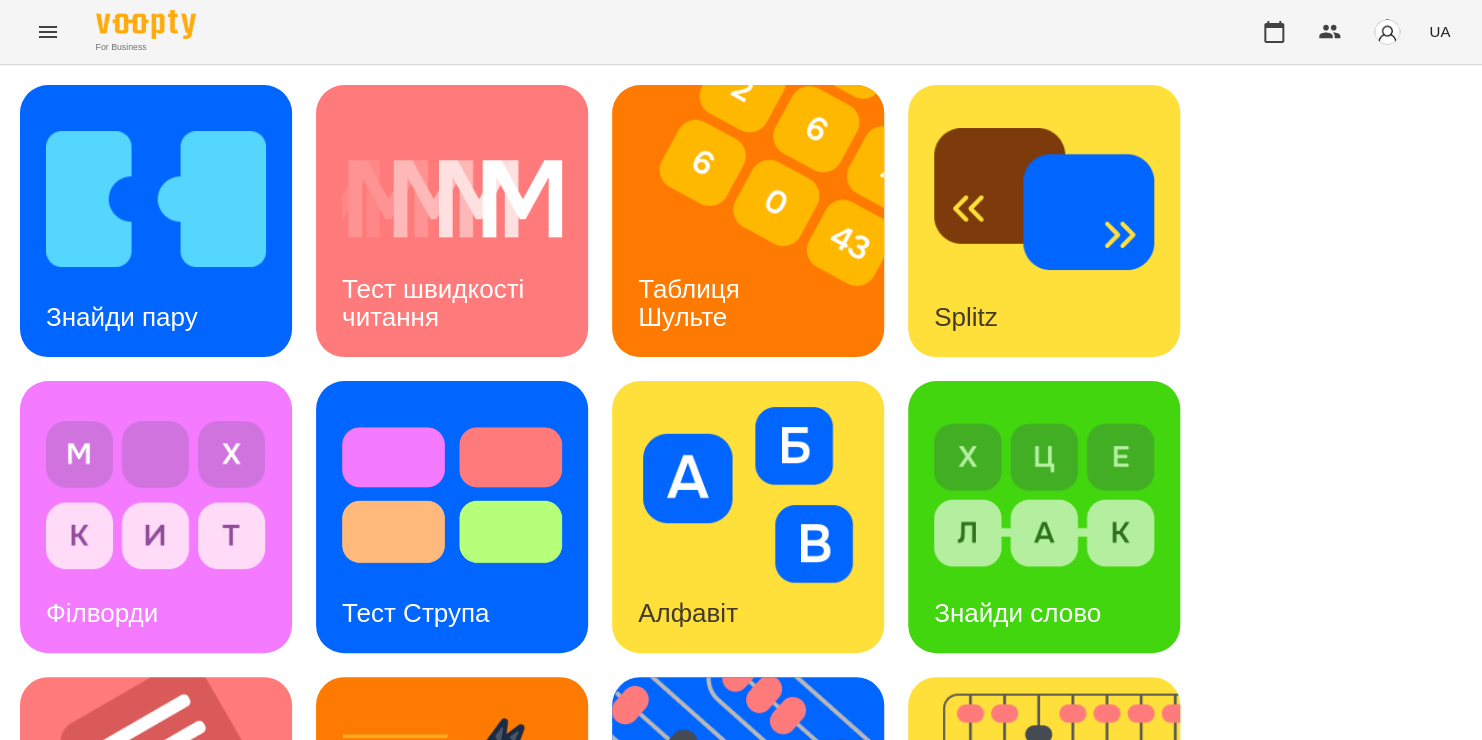 scroll, scrollTop: 592, scrollLeft: 0, axis: vertical 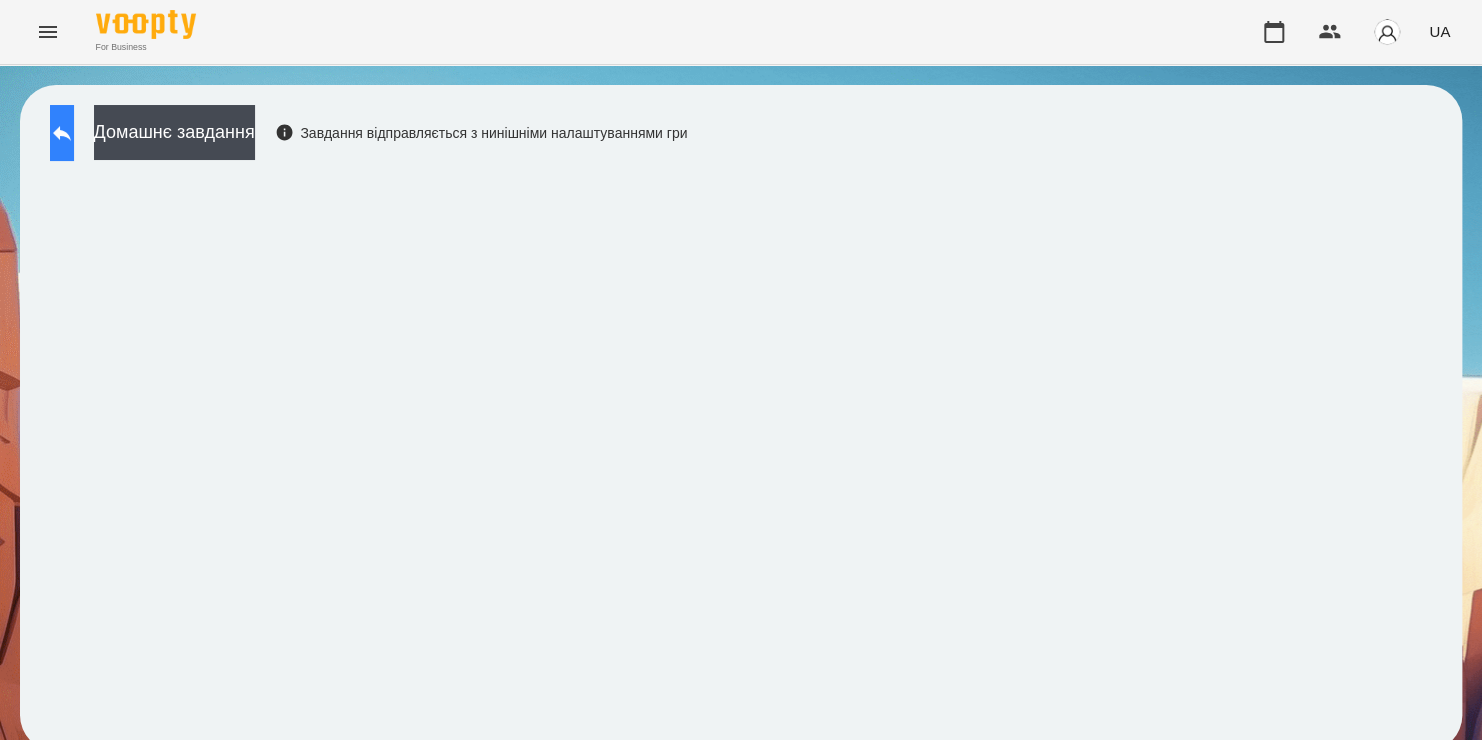 click 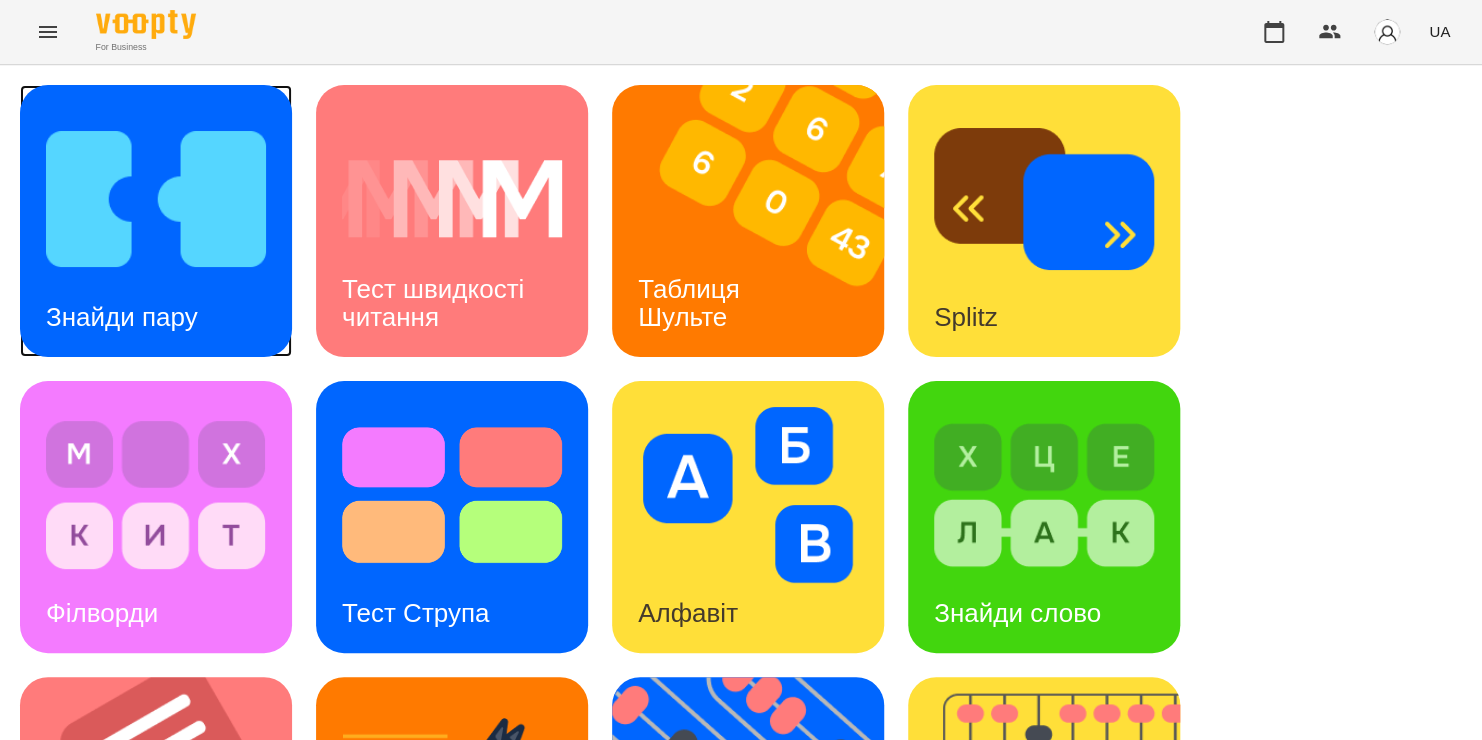 click on "Знайди пару" at bounding box center (156, 221) 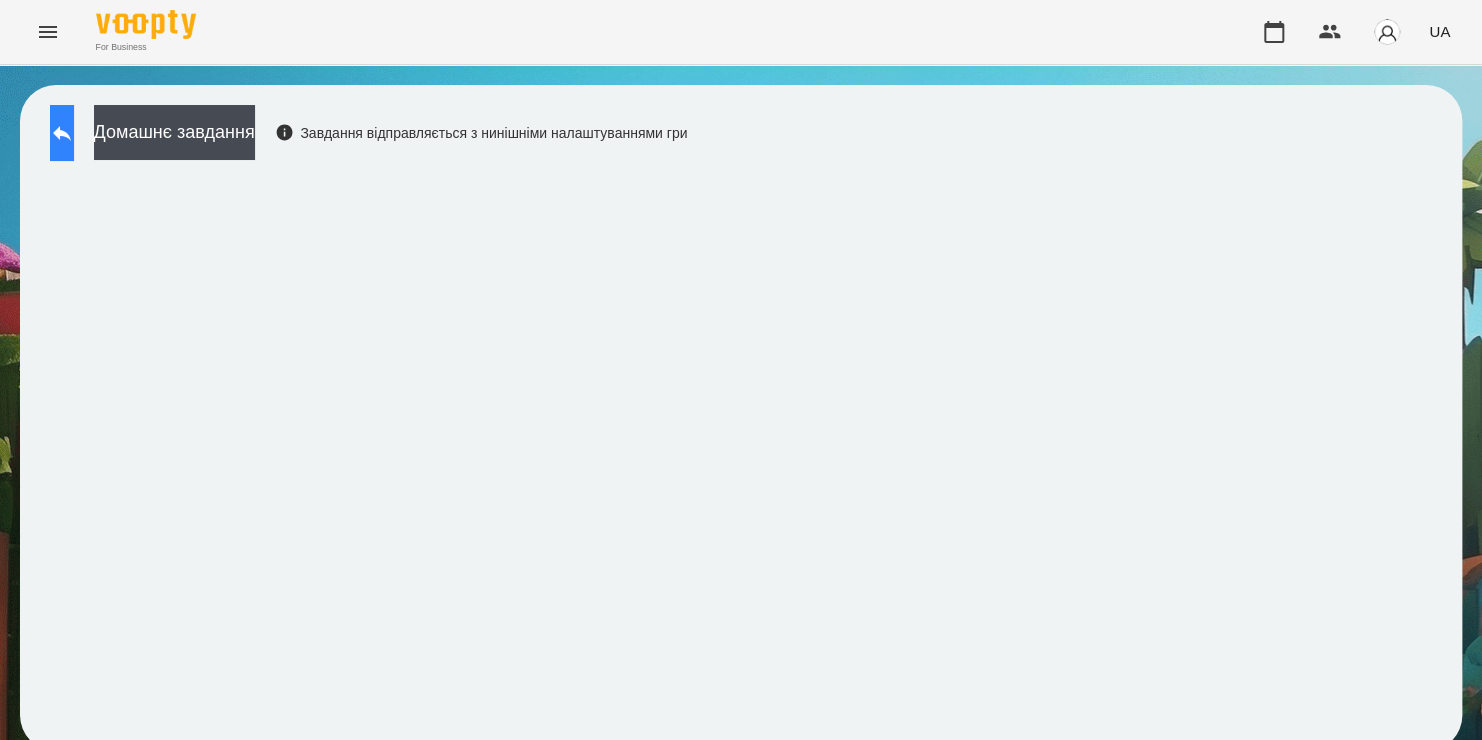 click at bounding box center (62, 133) 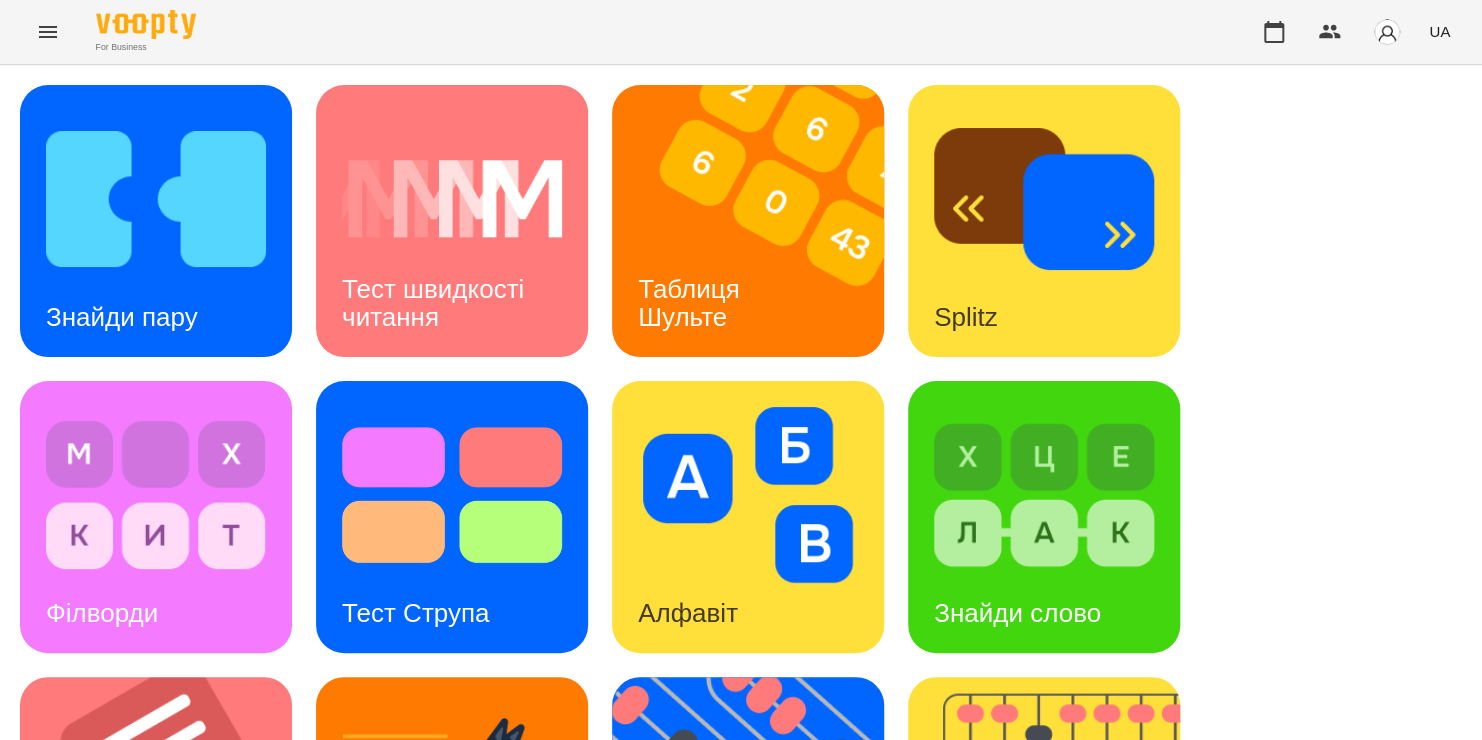 scroll, scrollTop: 820, scrollLeft: 0, axis: vertical 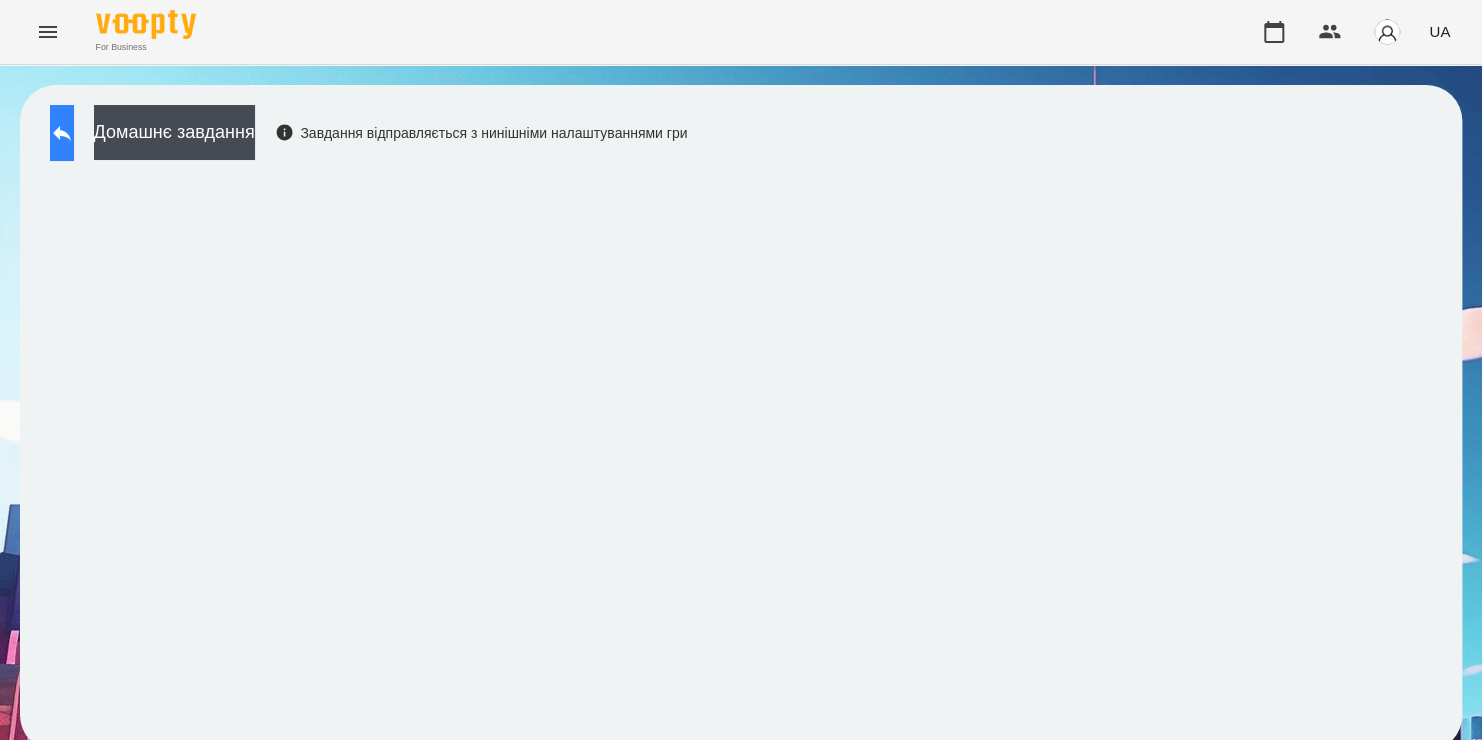 click at bounding box center [62, 133] 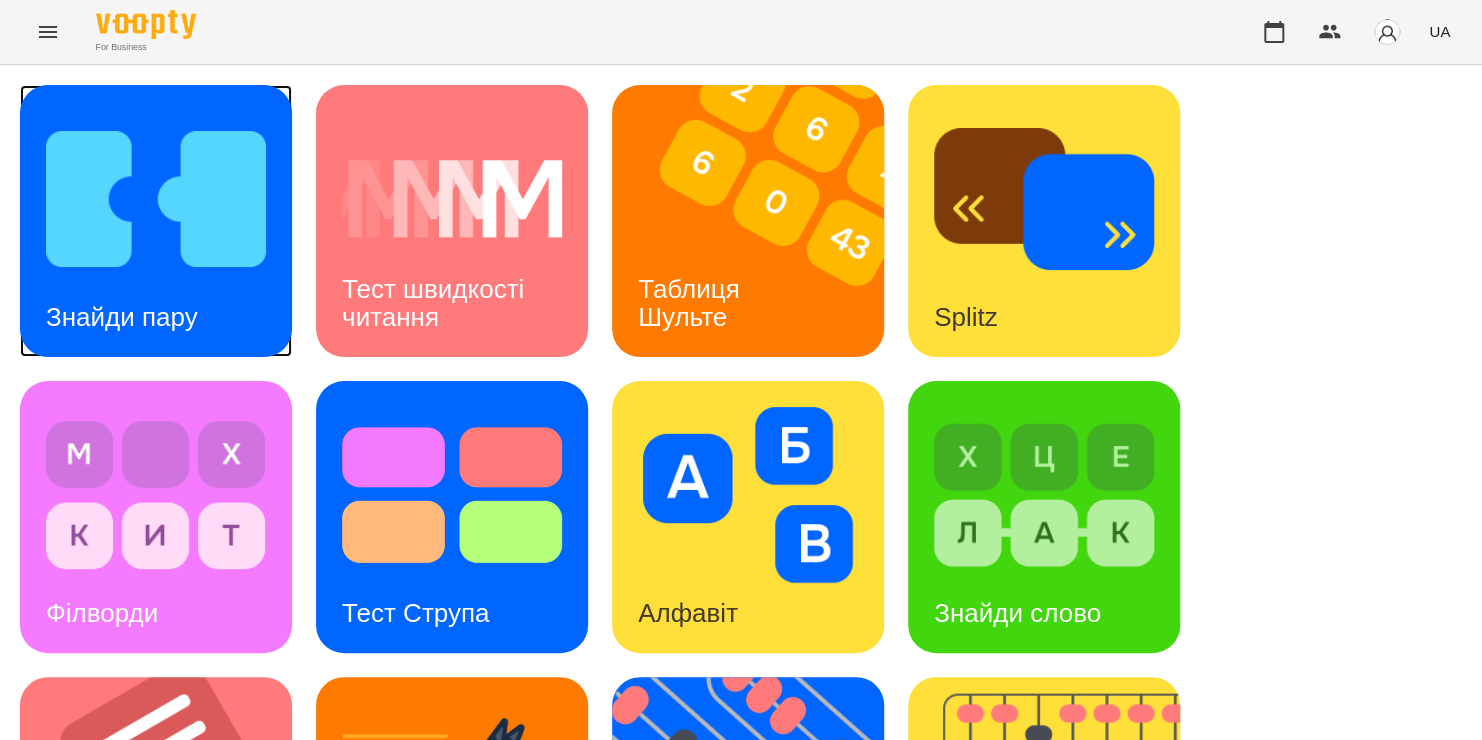 click at bounding box center (156, 199) 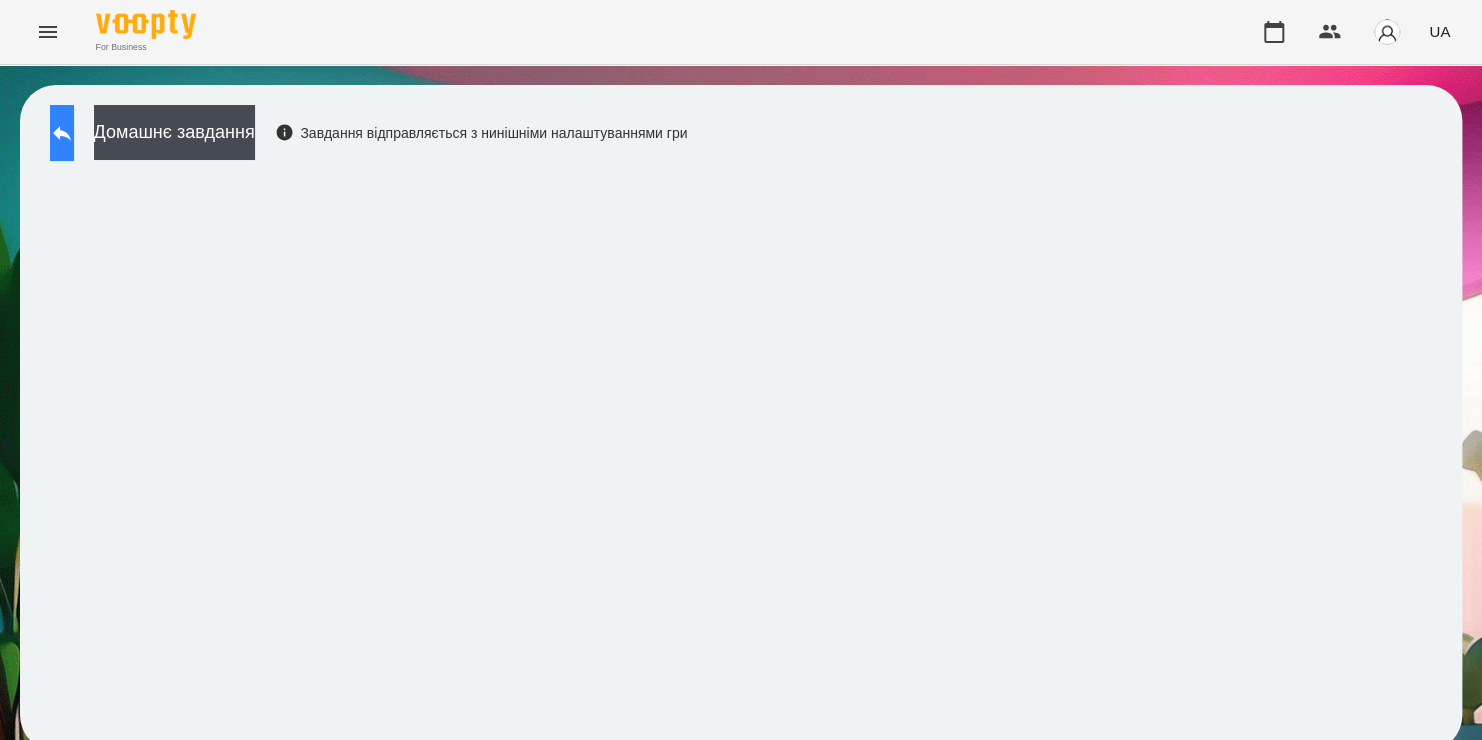 click at bounding box center (62, 133) 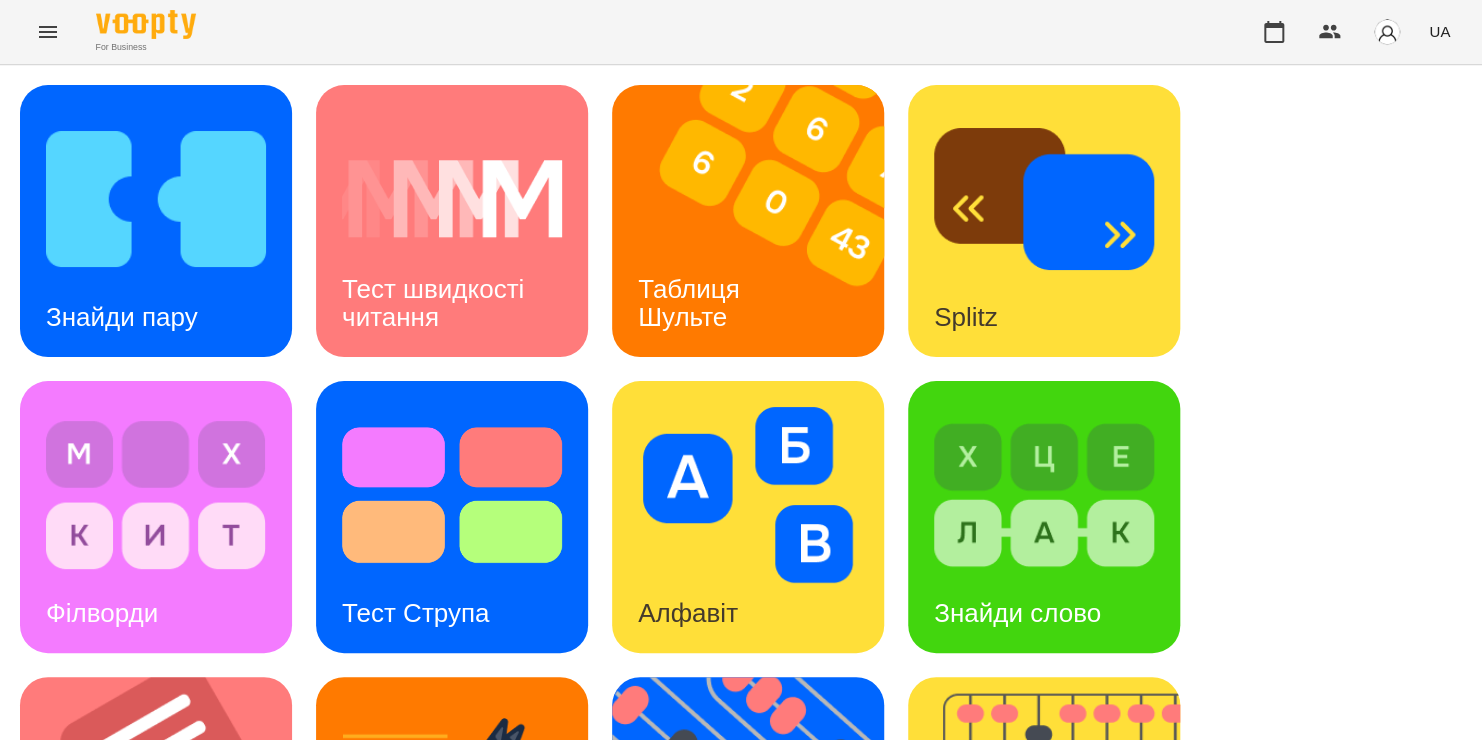 scroll, scrollTop: 639, scrollLeft: 0, axis: vertical 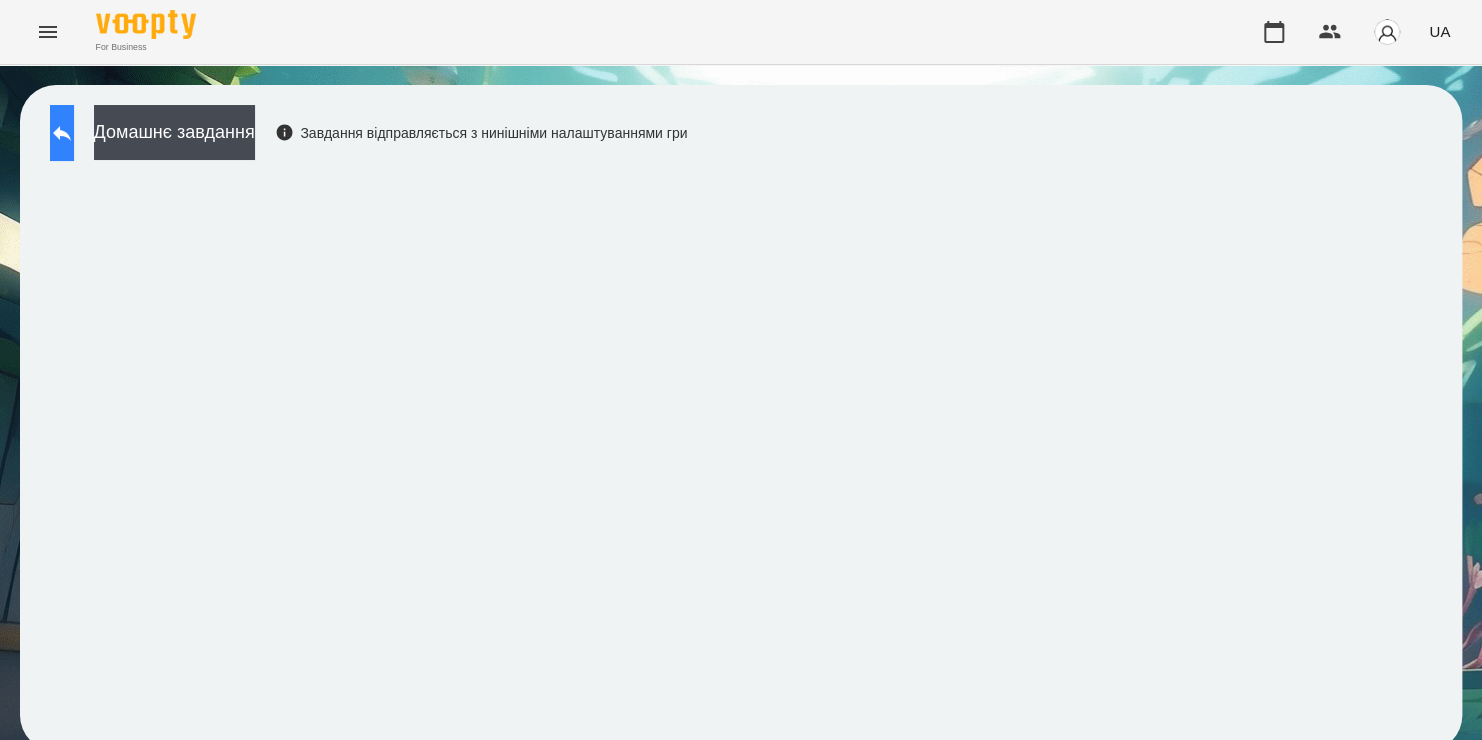 click at bounding box center (62, 133) 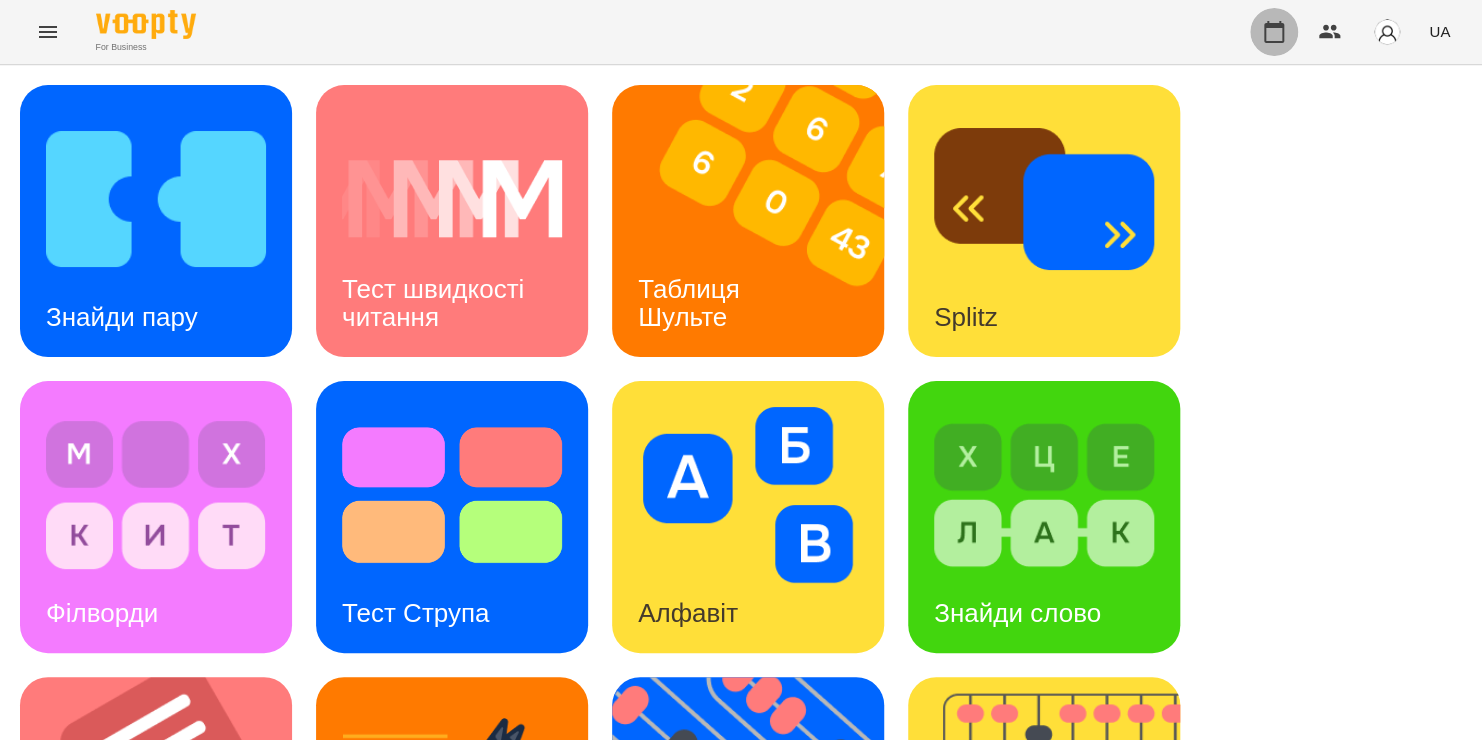 click 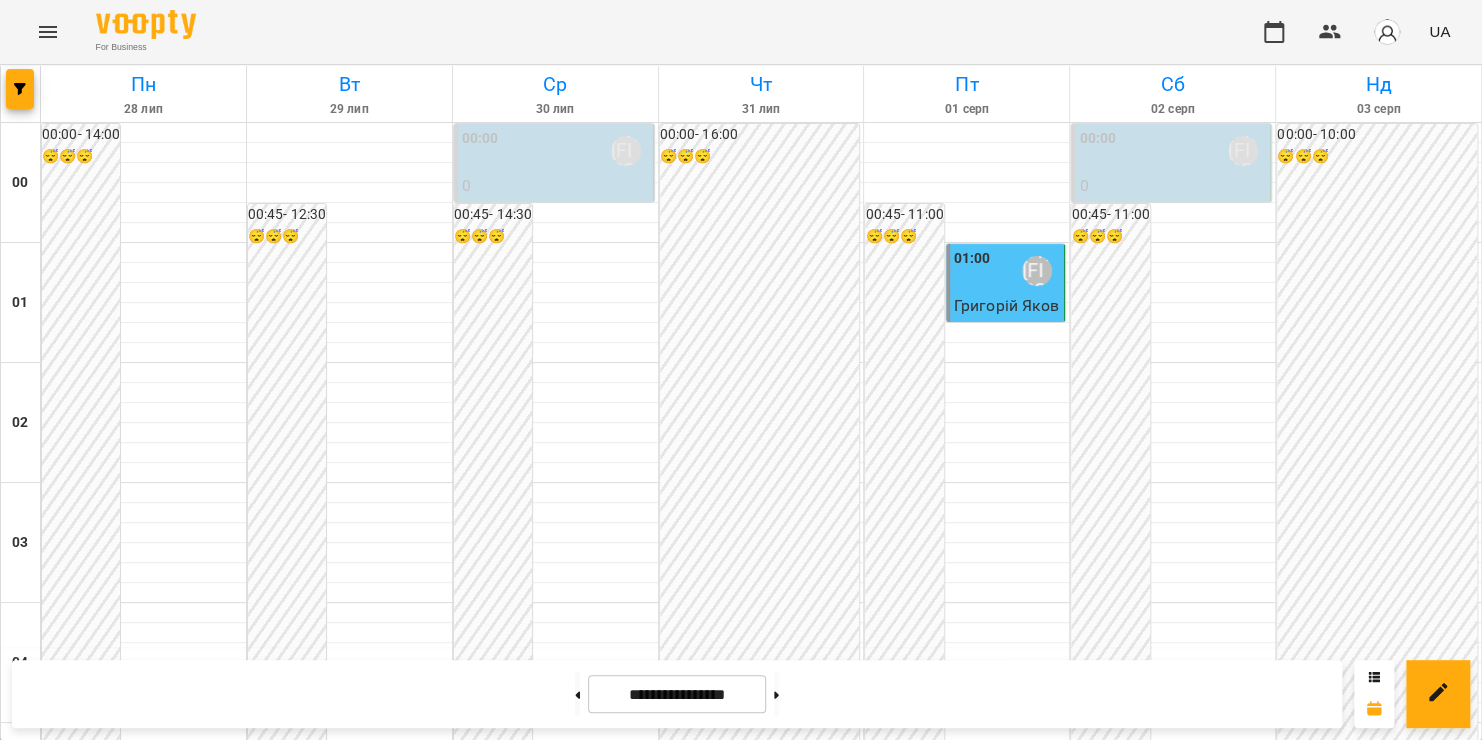 scroll, scrollTop: 1387, scrollLeft: 0, axis: vertical 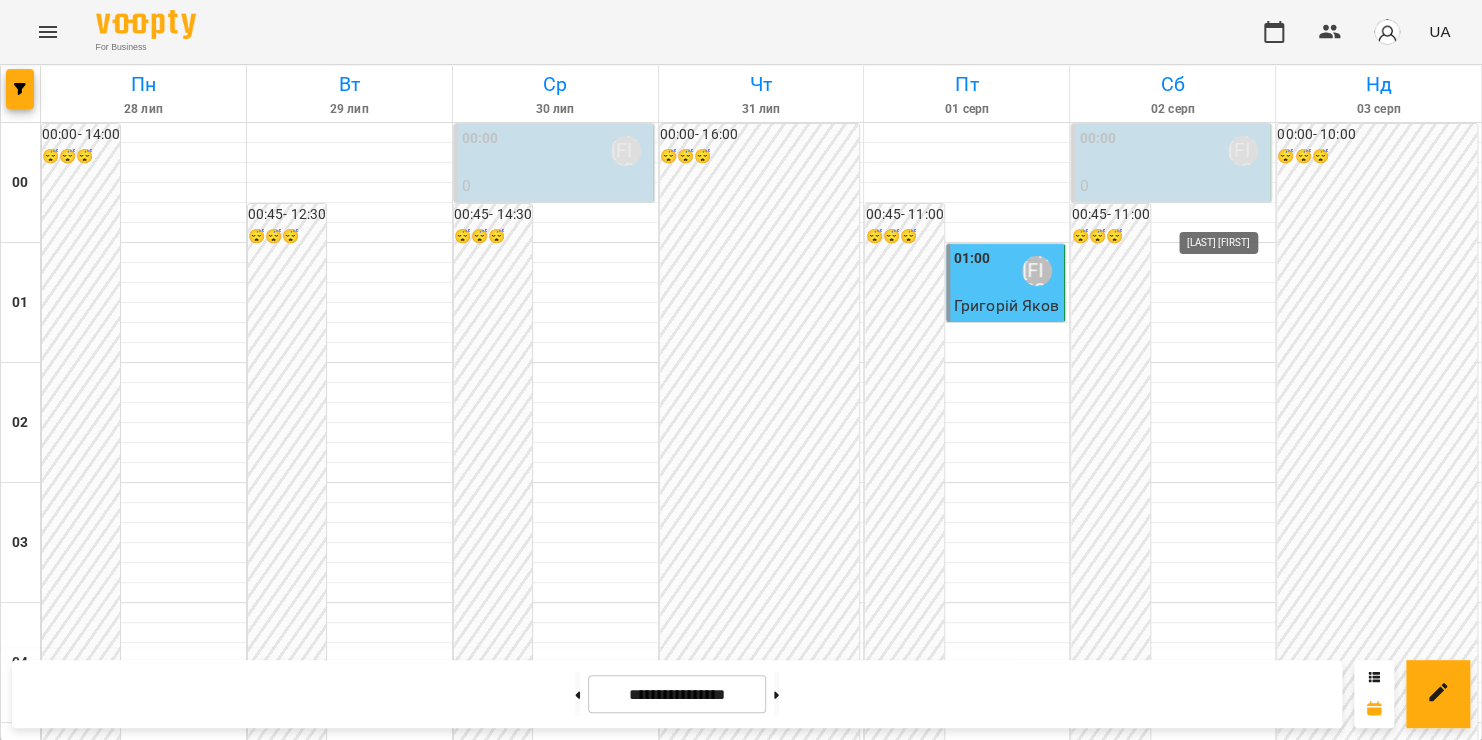 click on "[LAST] [FIRST]" at bounding box center [1243, 1591] 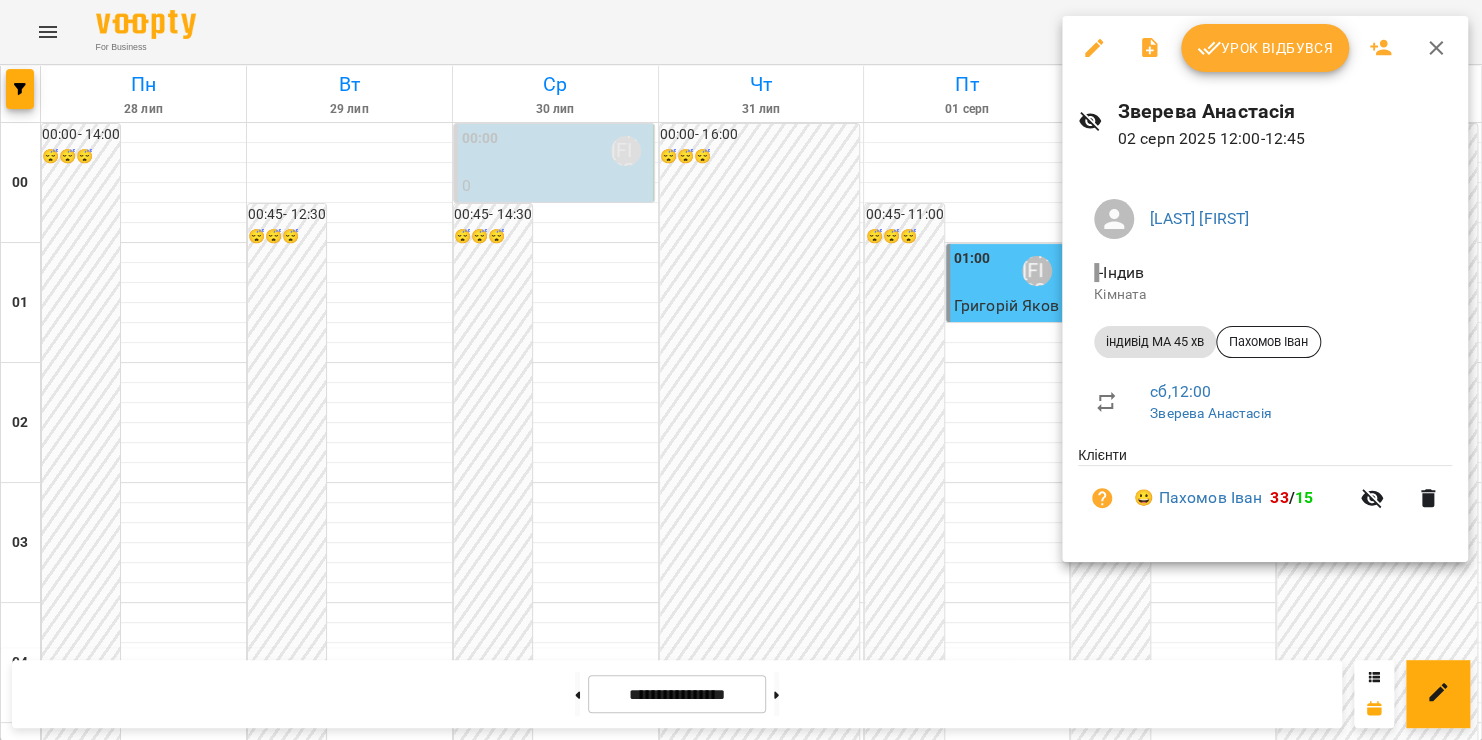 click on "Урок відбувся" at bounding box center (1265, 48) 